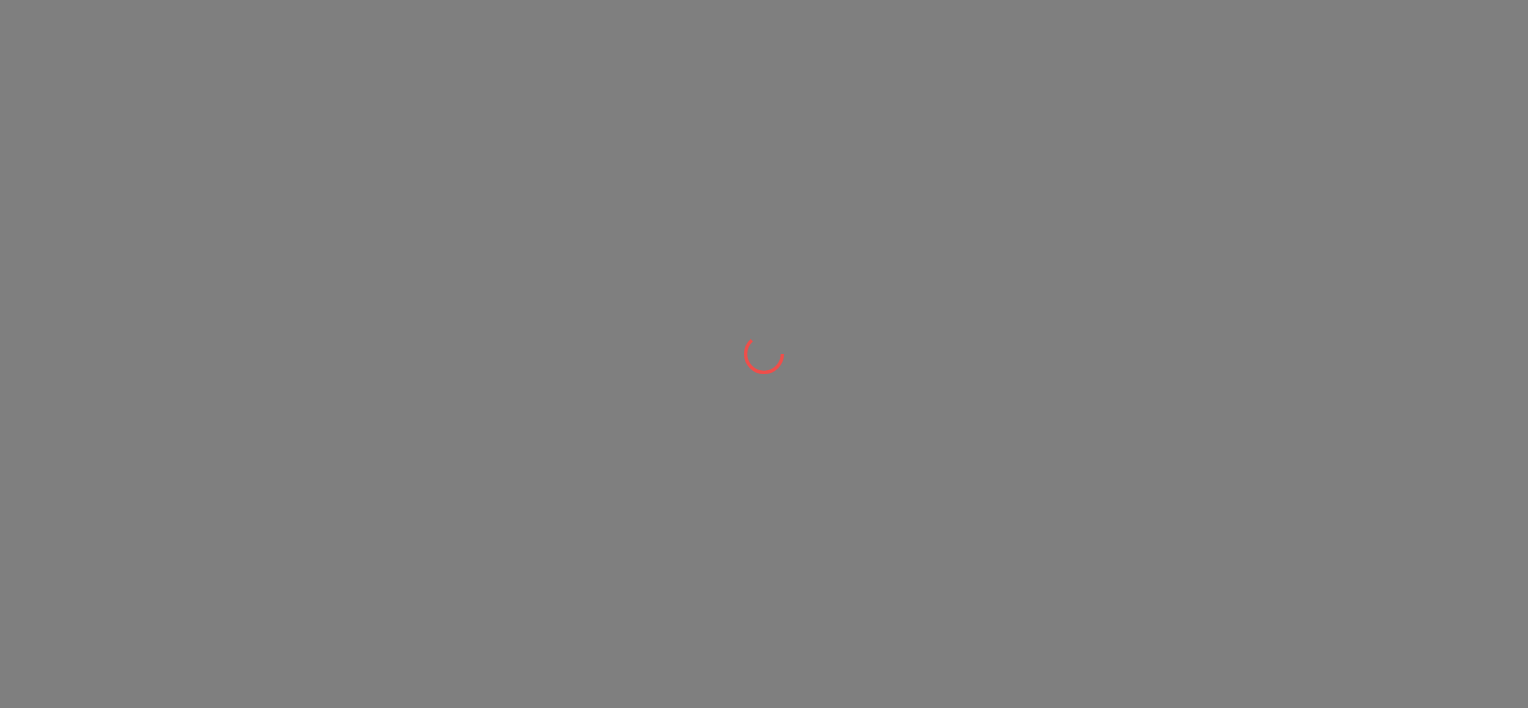 scroll, scrollTop: 0, scrollLeft: 0, axis: both 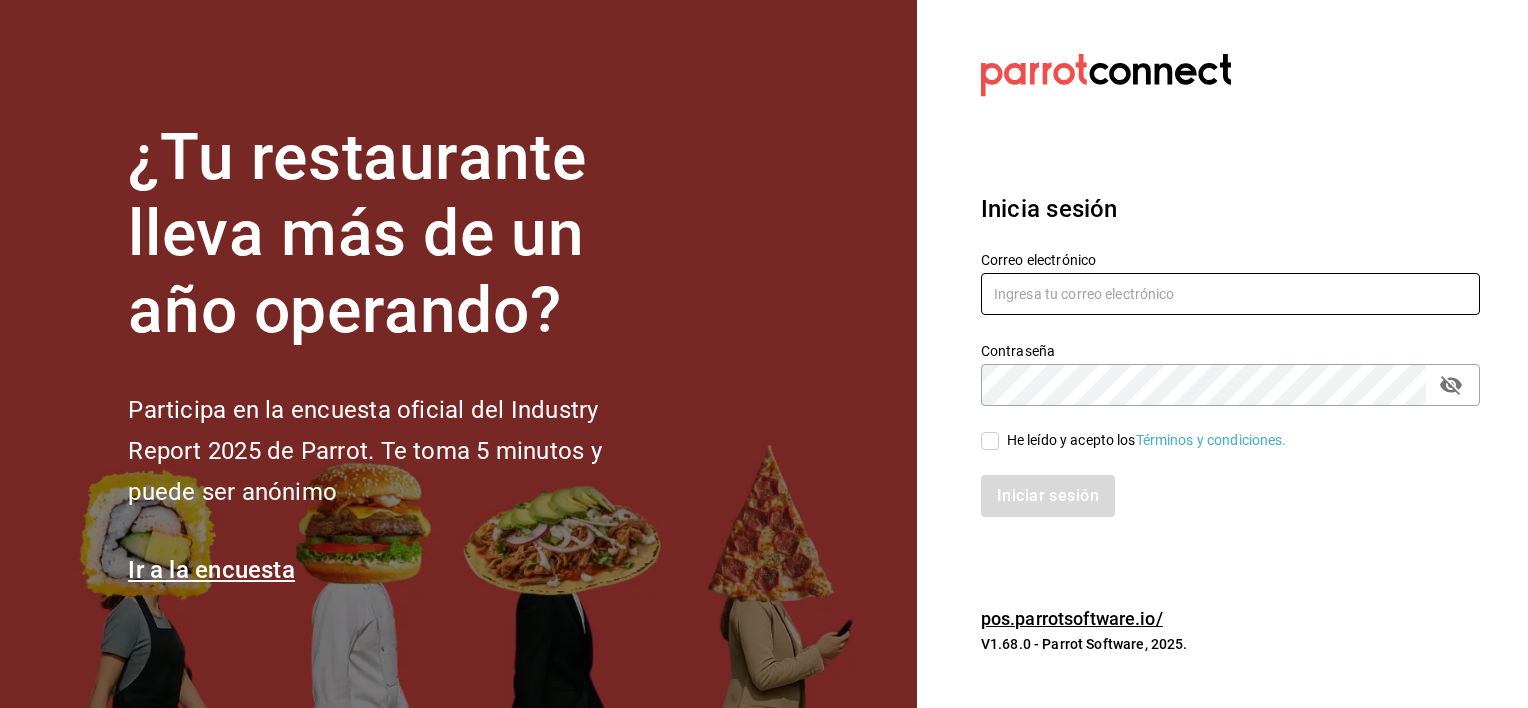 type on "mochomos.[STATE]@example.com" 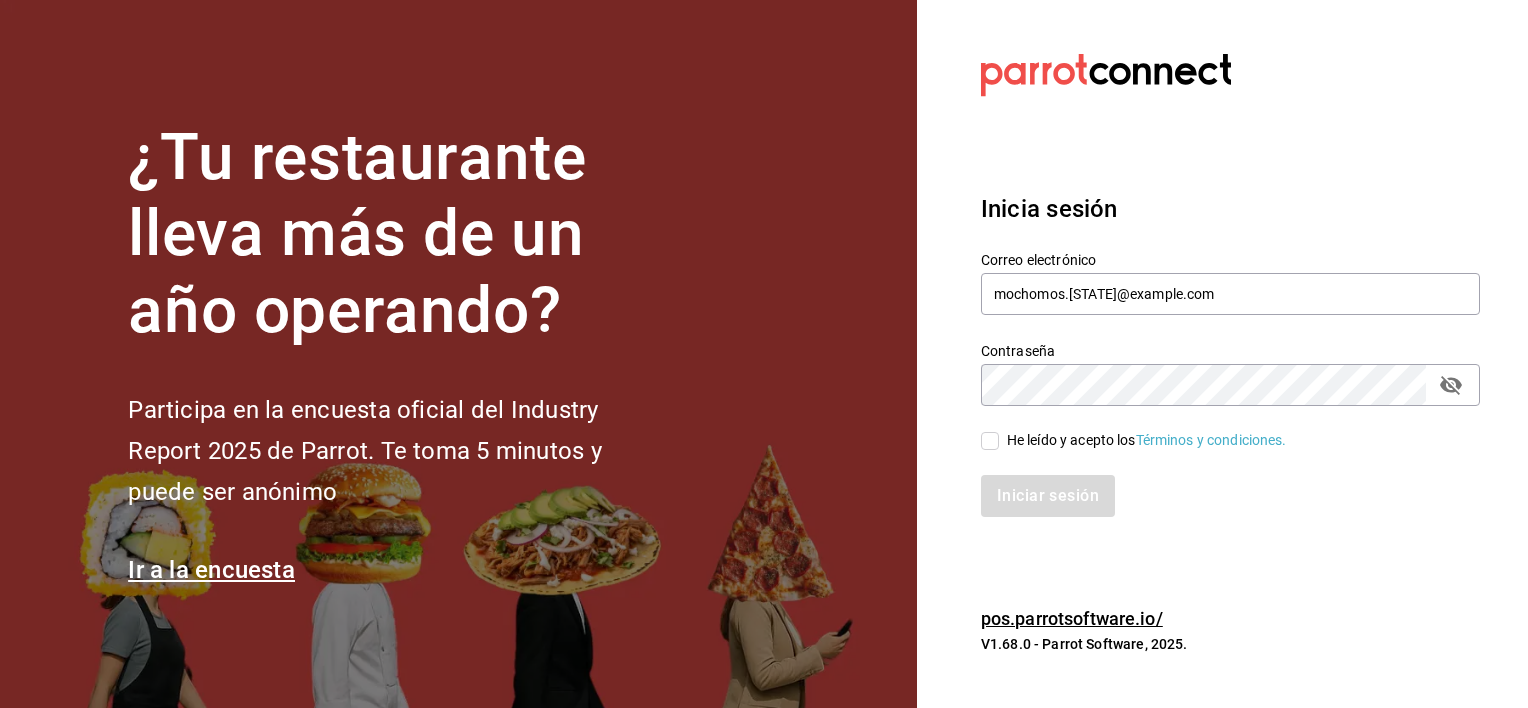 click on "He leído y acepto los  Términos y condiciones." at bounding box center (990, 441) 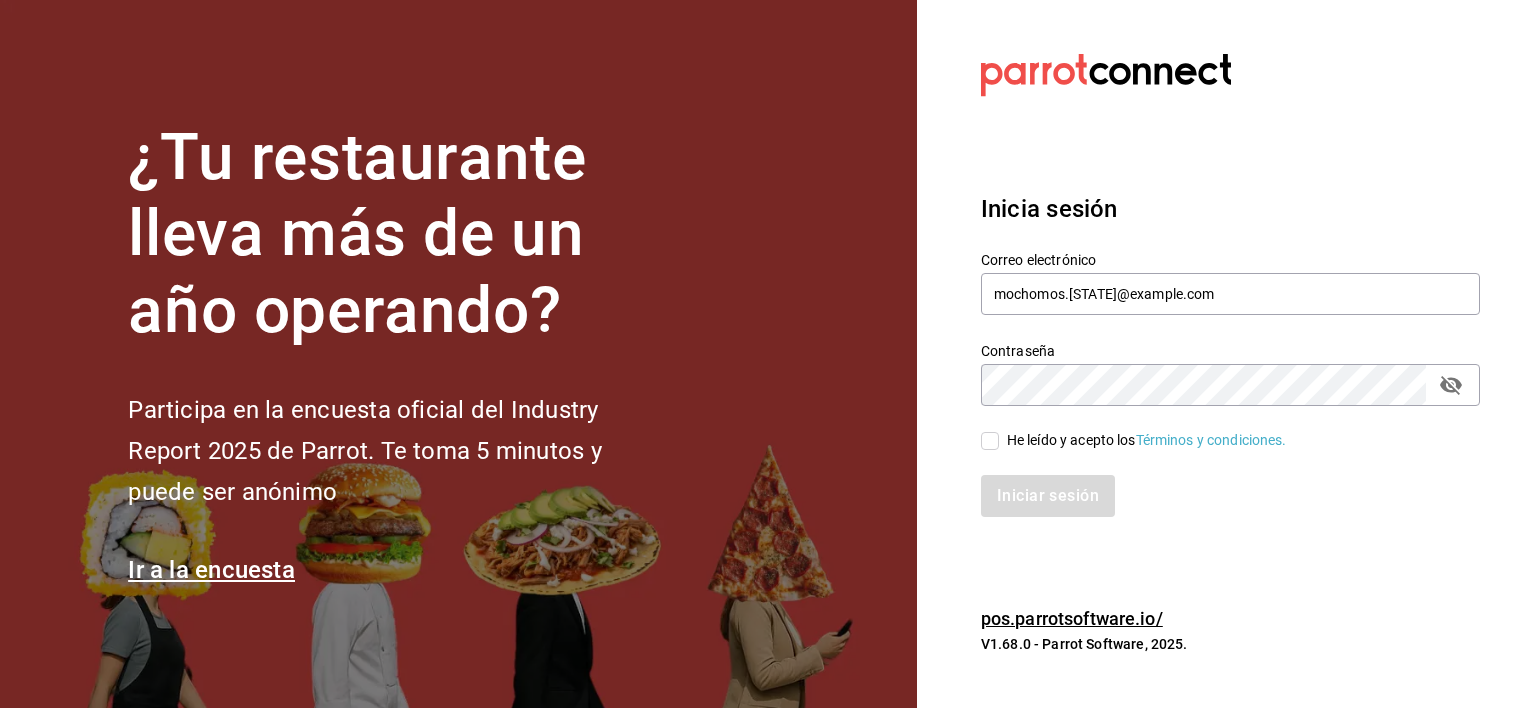 checkbox on "true" 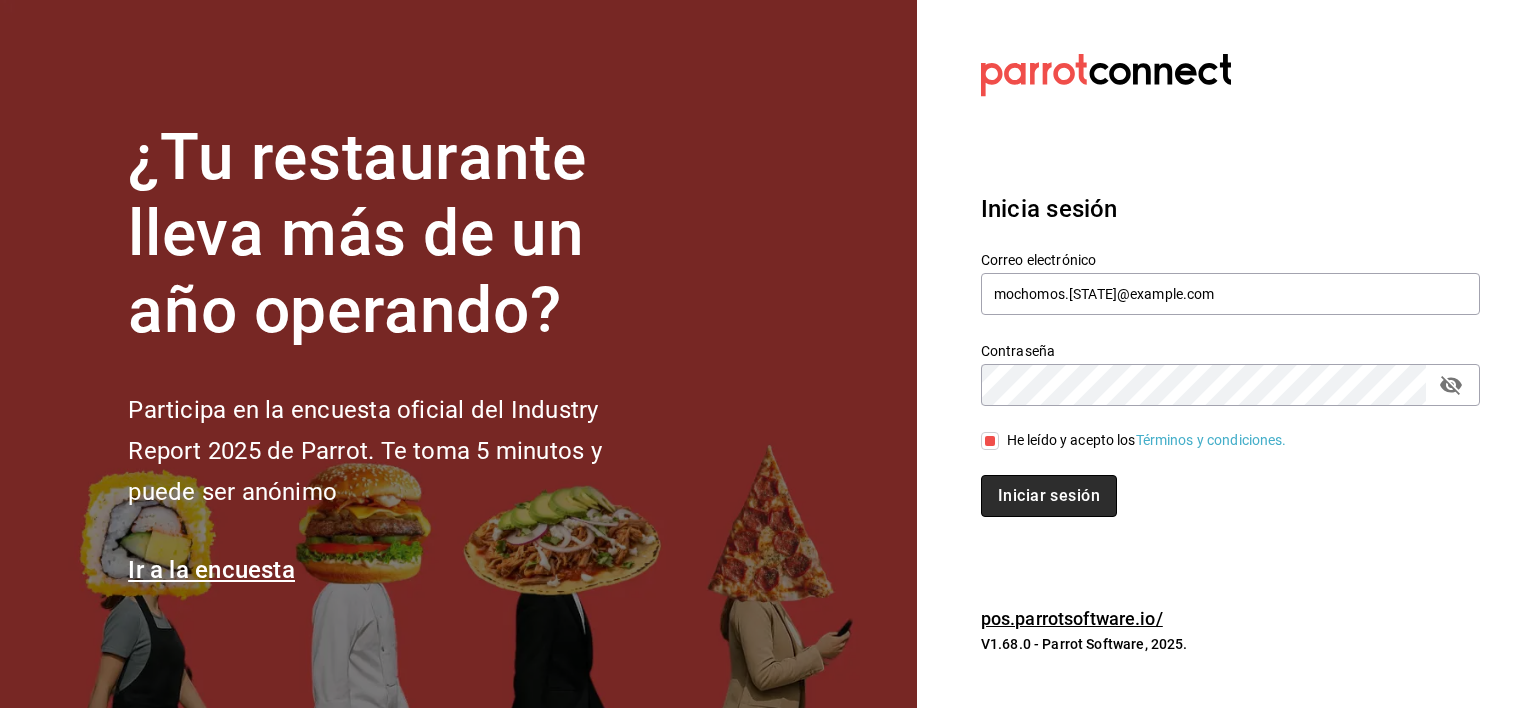 click on "Iniciar sesión" at bounding box center [1049, 496] 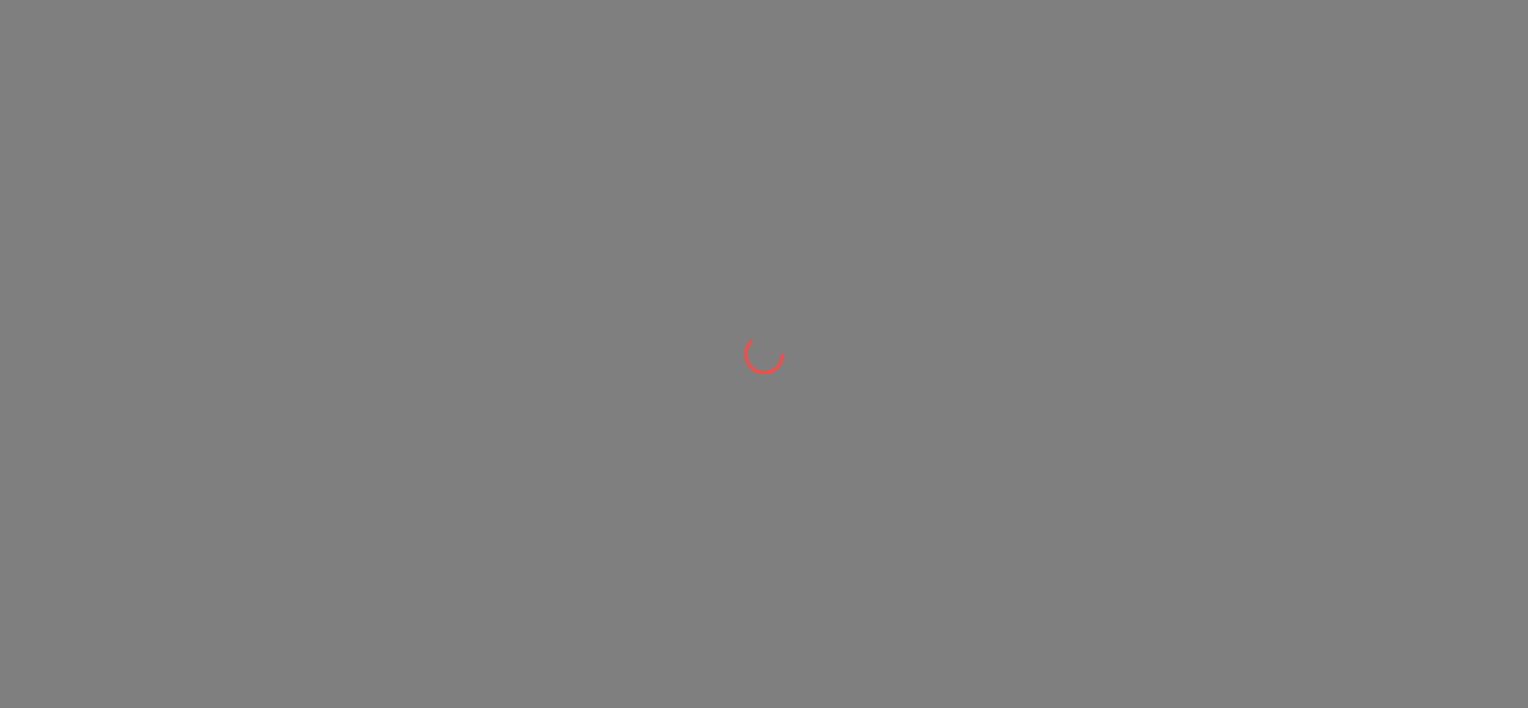 scroll, scrollTop: 0, scrollLeft: 0, axis: both 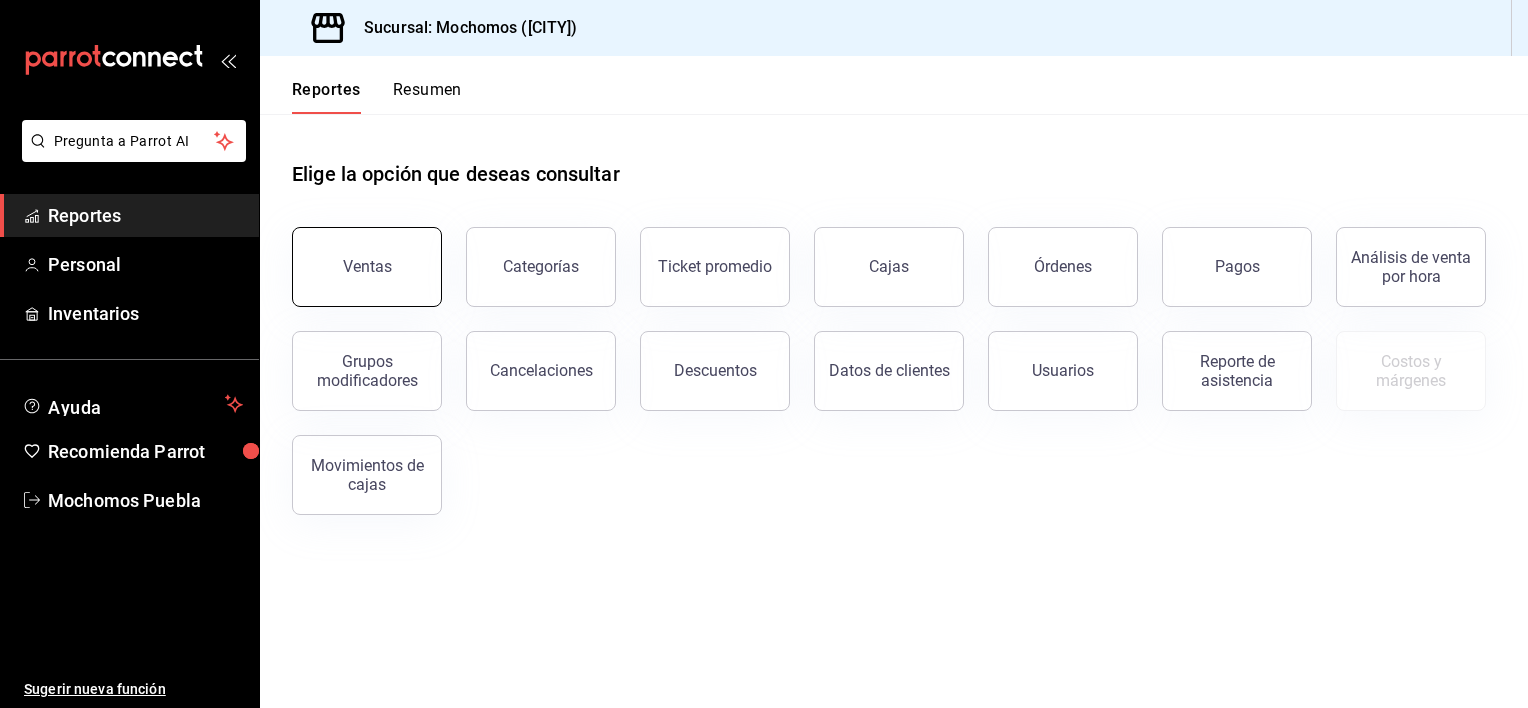 click on "Ventas" at bounding box center (367, 267) 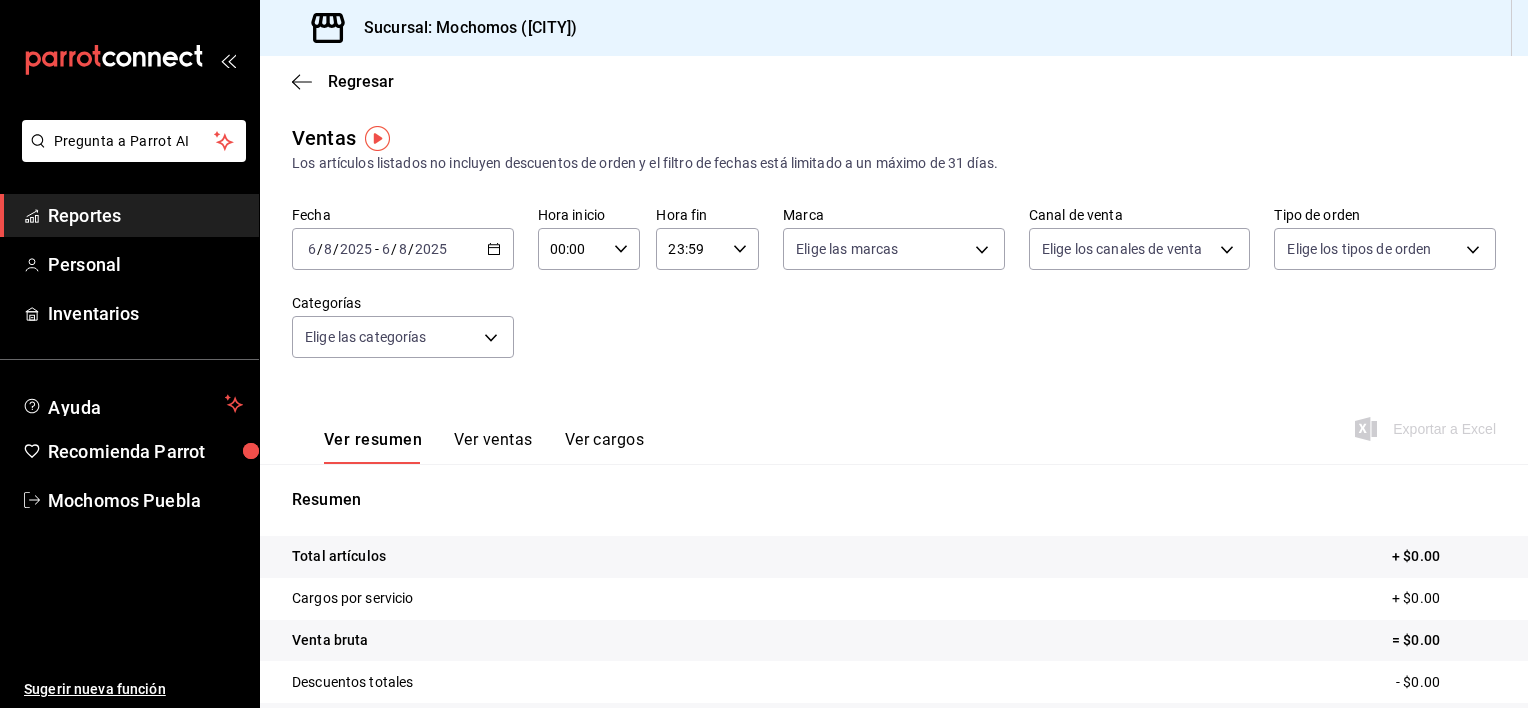 click 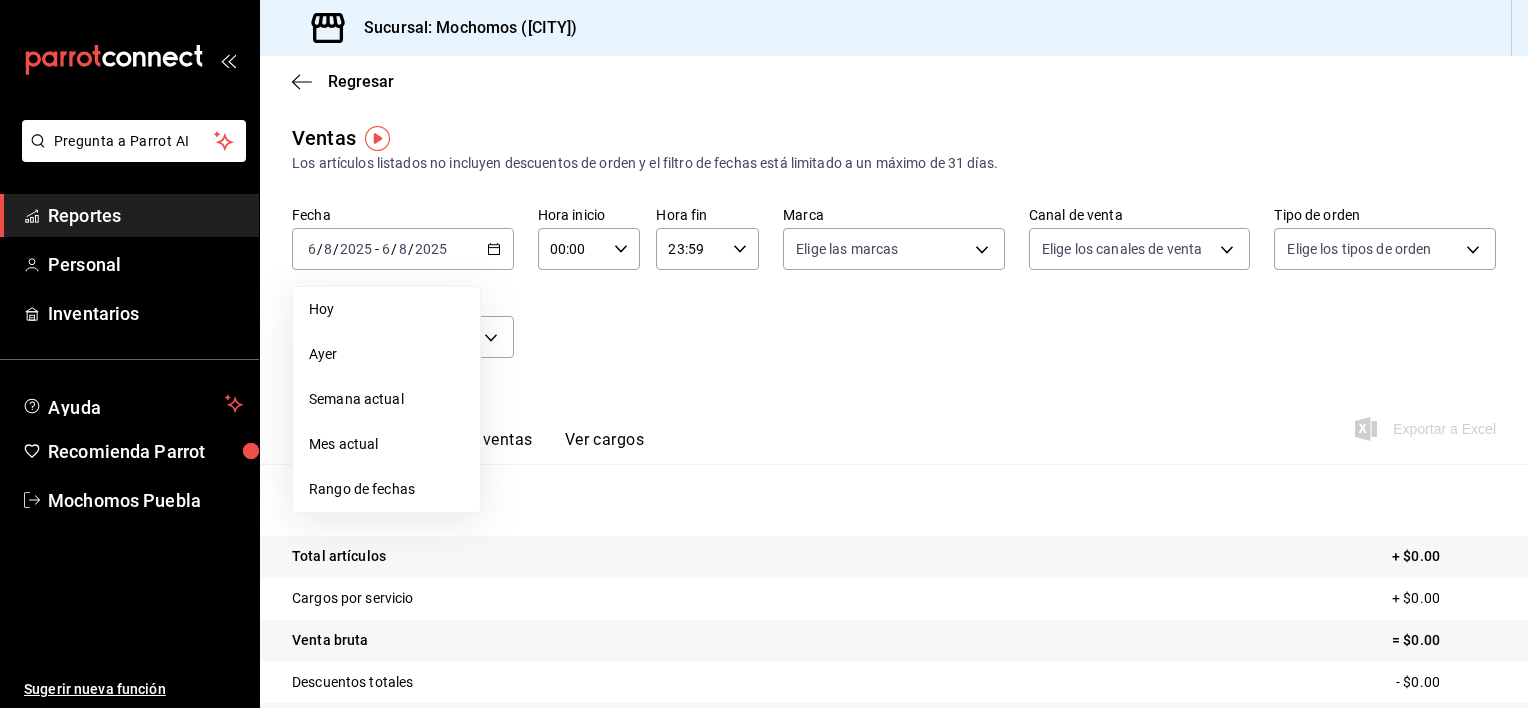 click on "Rango de fechas" at bounding box center (386, 489) 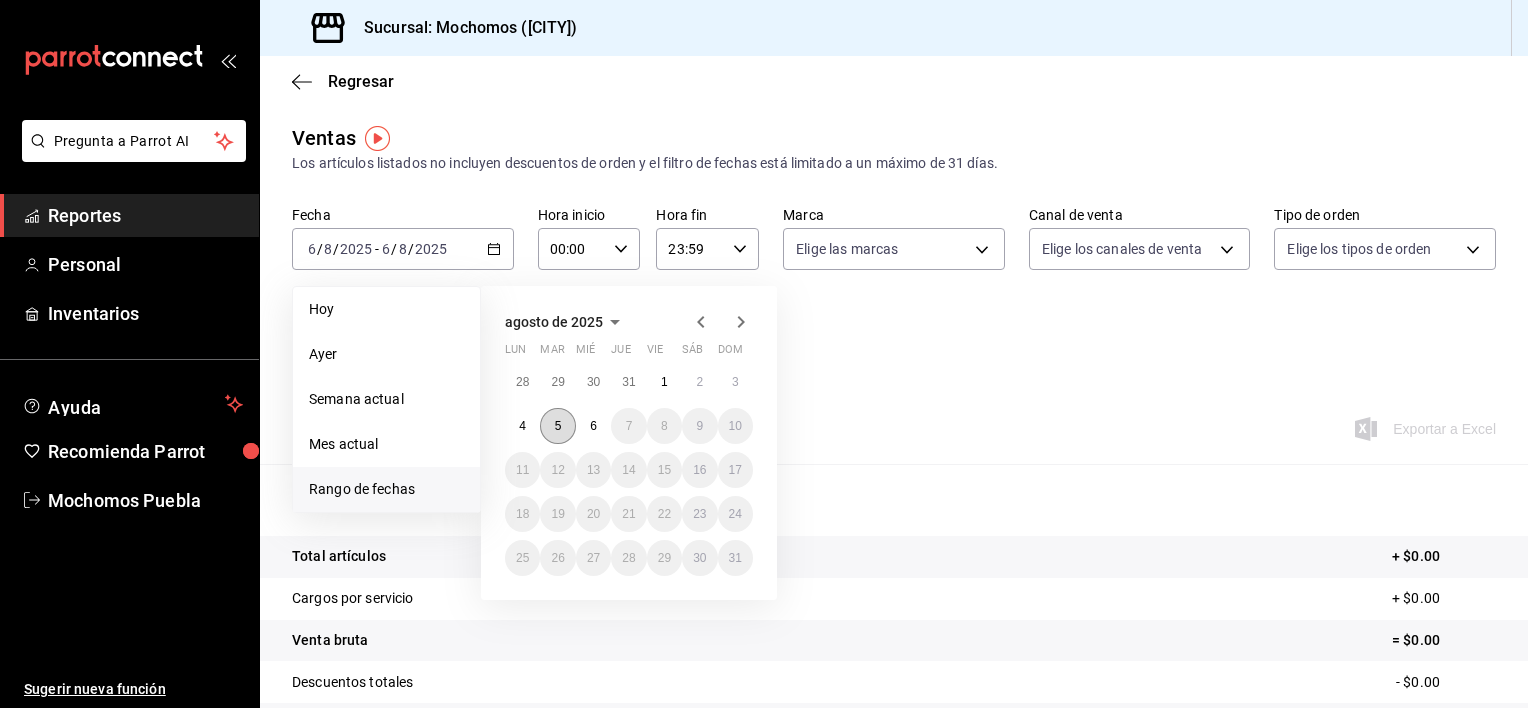 click on "5" at bounding box center [557, 426] 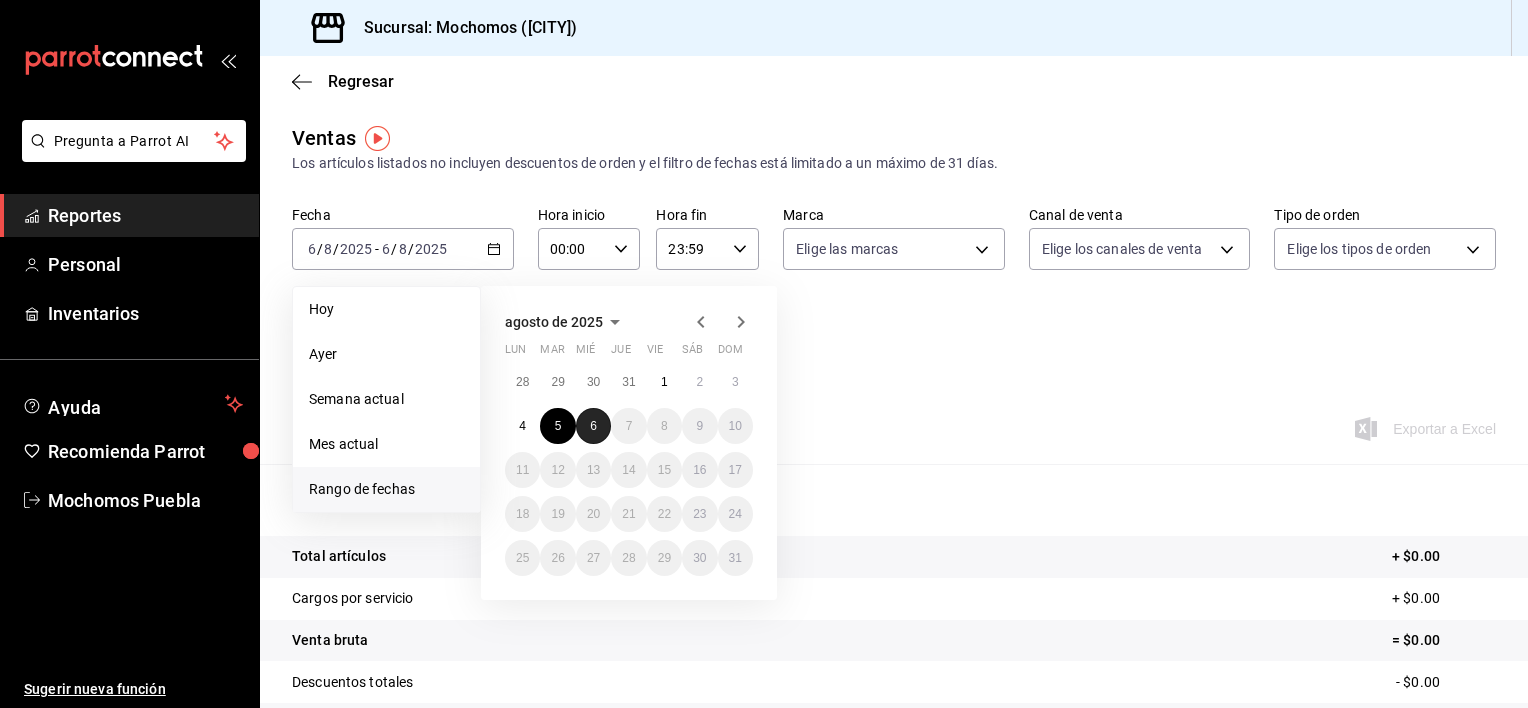 click on "6" at bounding box center [593, 426] 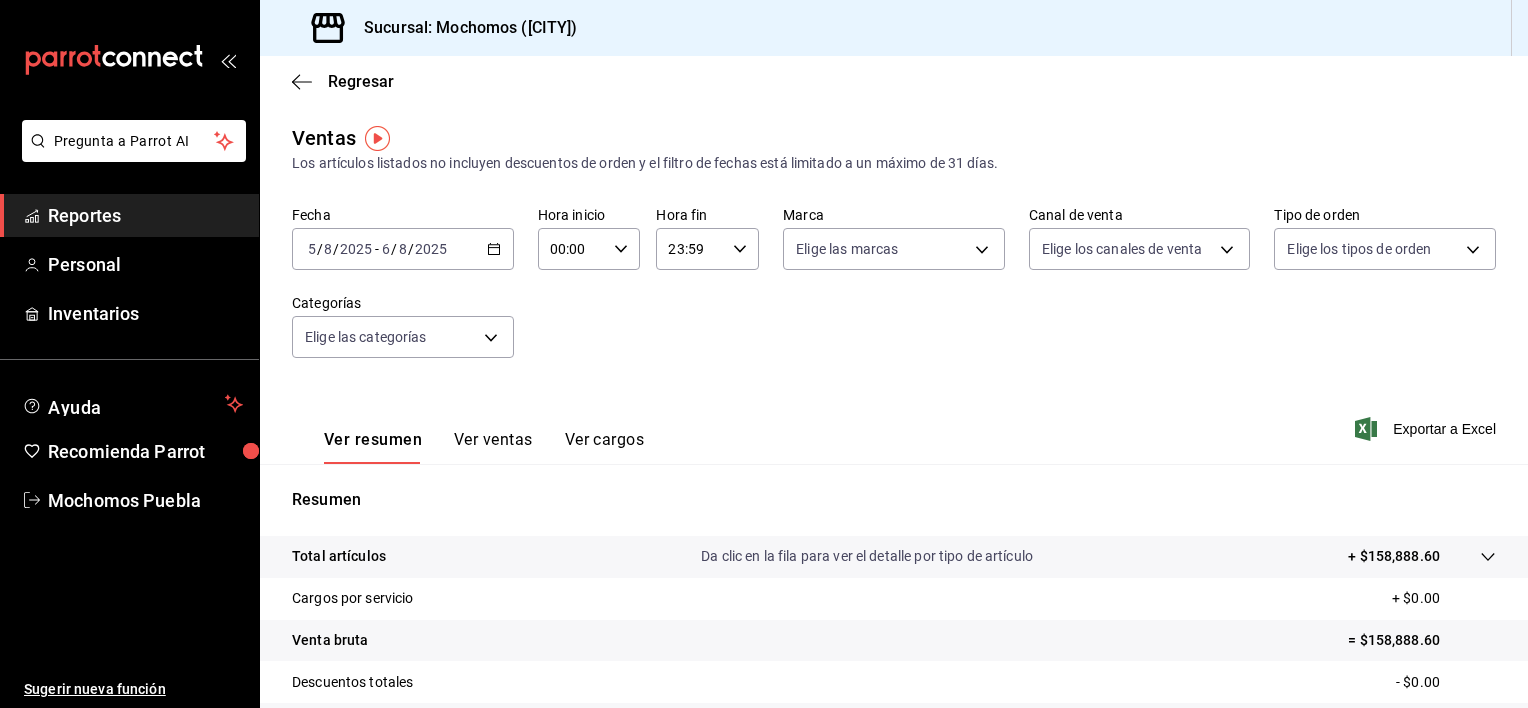 click 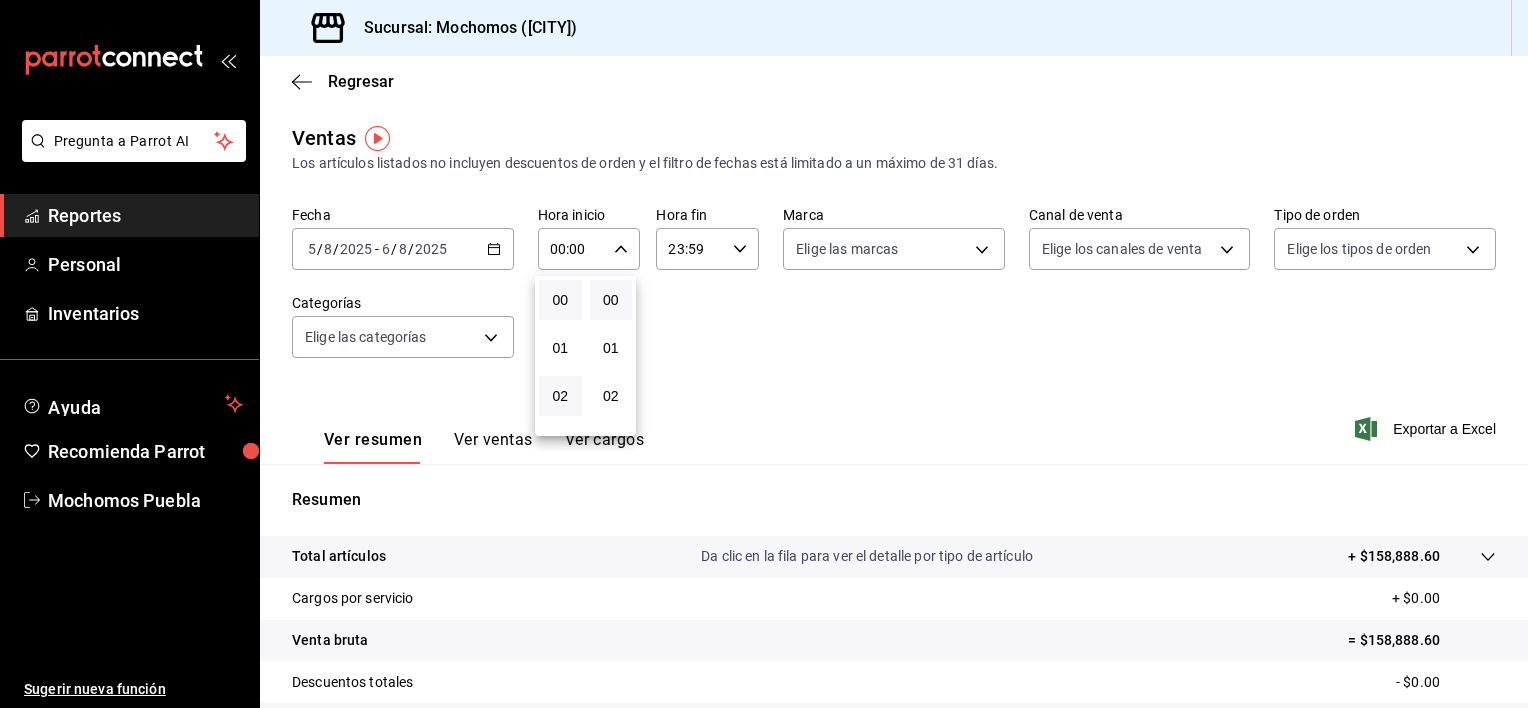 click on "02" at bounding box center [560, 396] 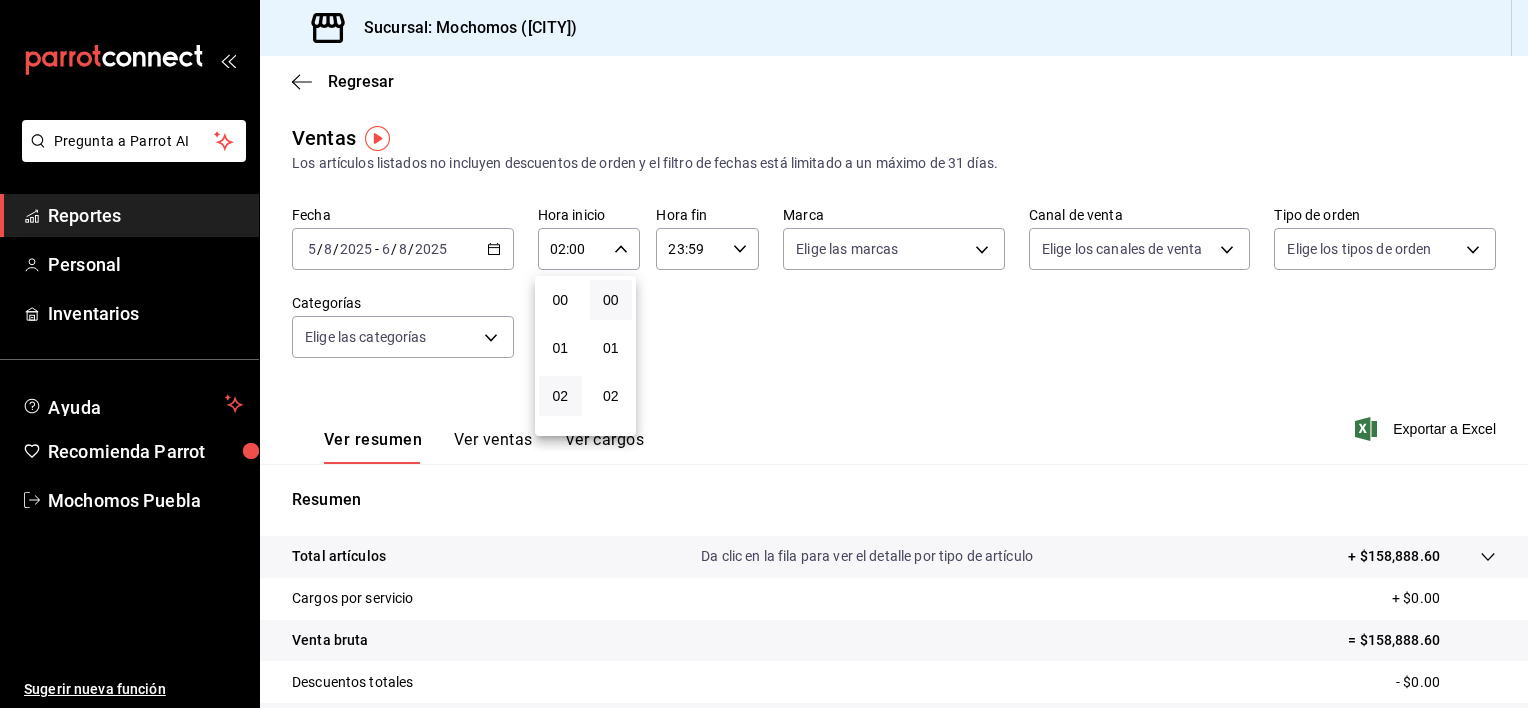 type 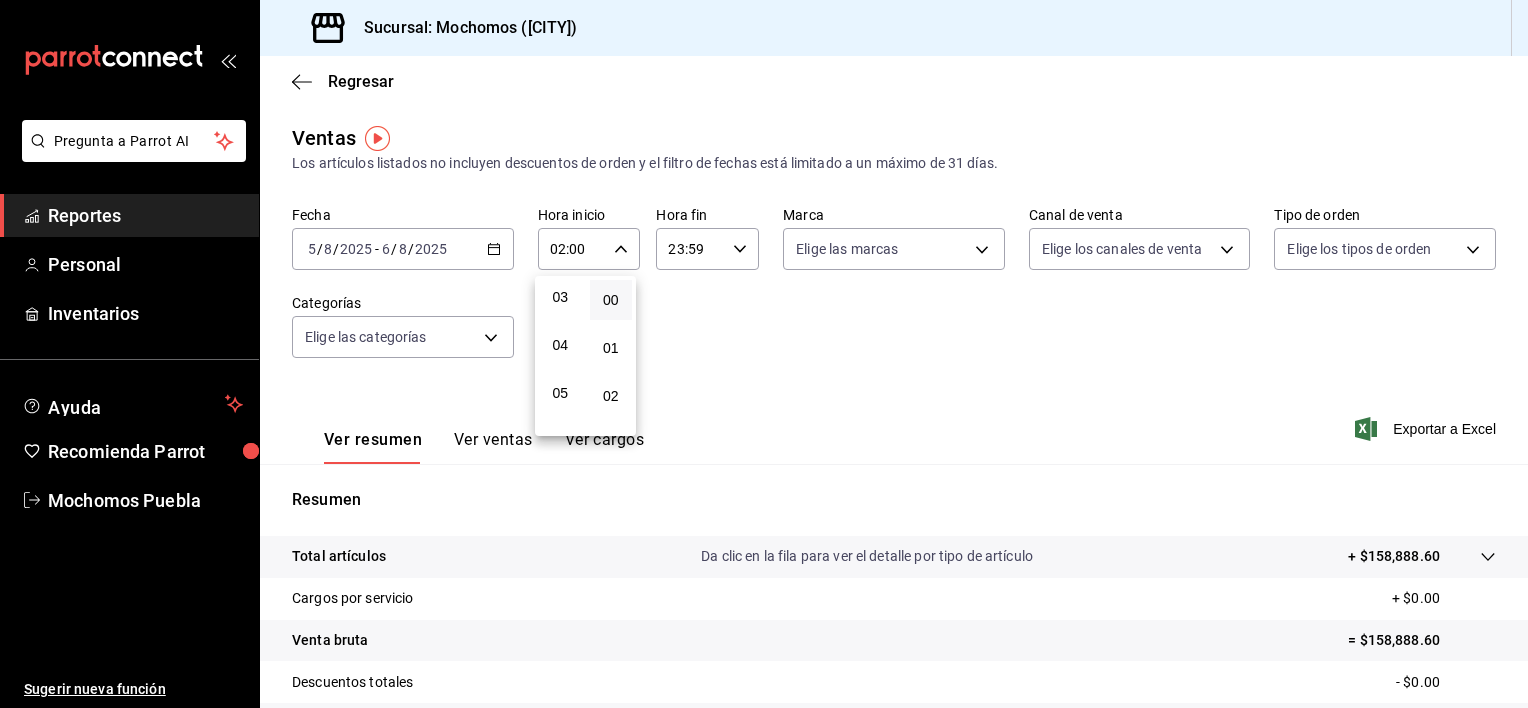 scroll, scrollTop: 160, scrollLeft: 0, axis: vertical 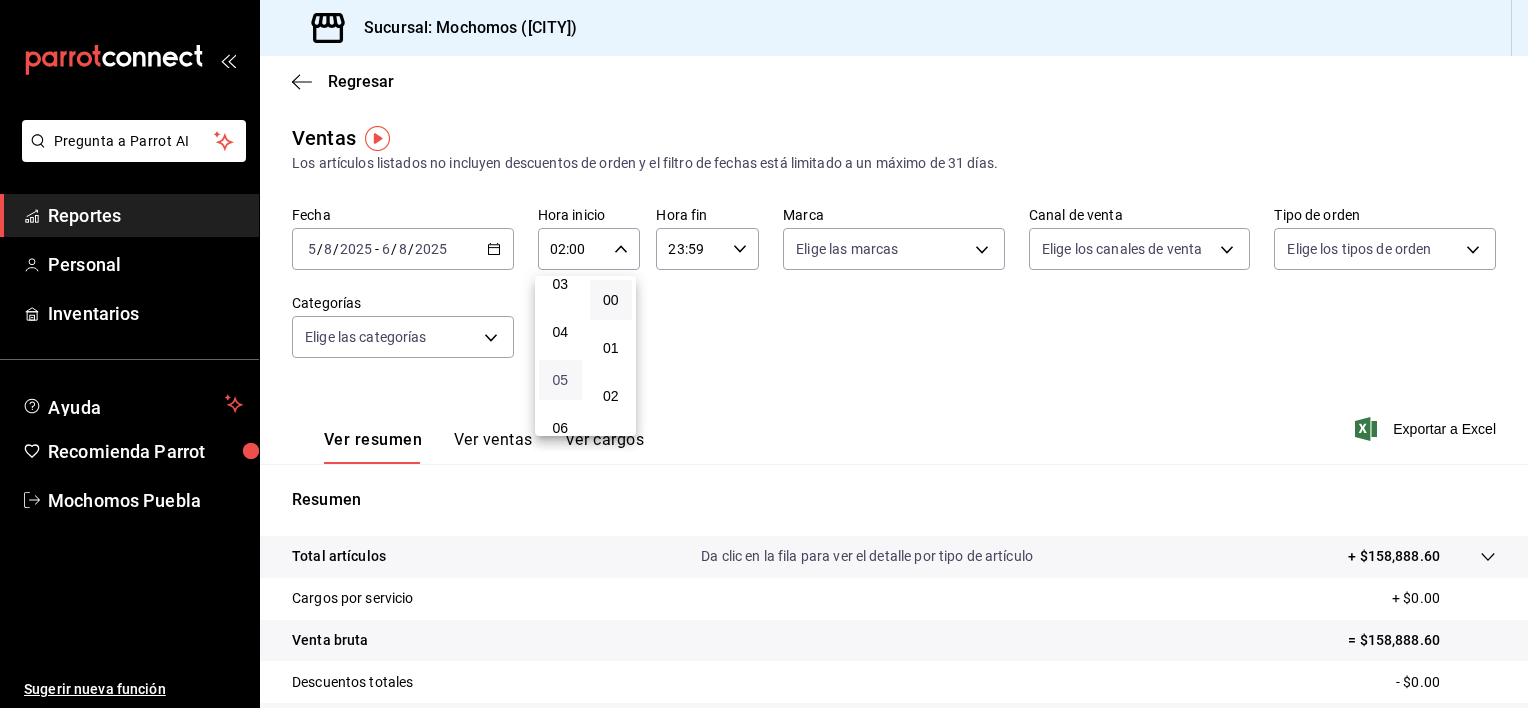 click on "05" at bounding box center [560, 380] 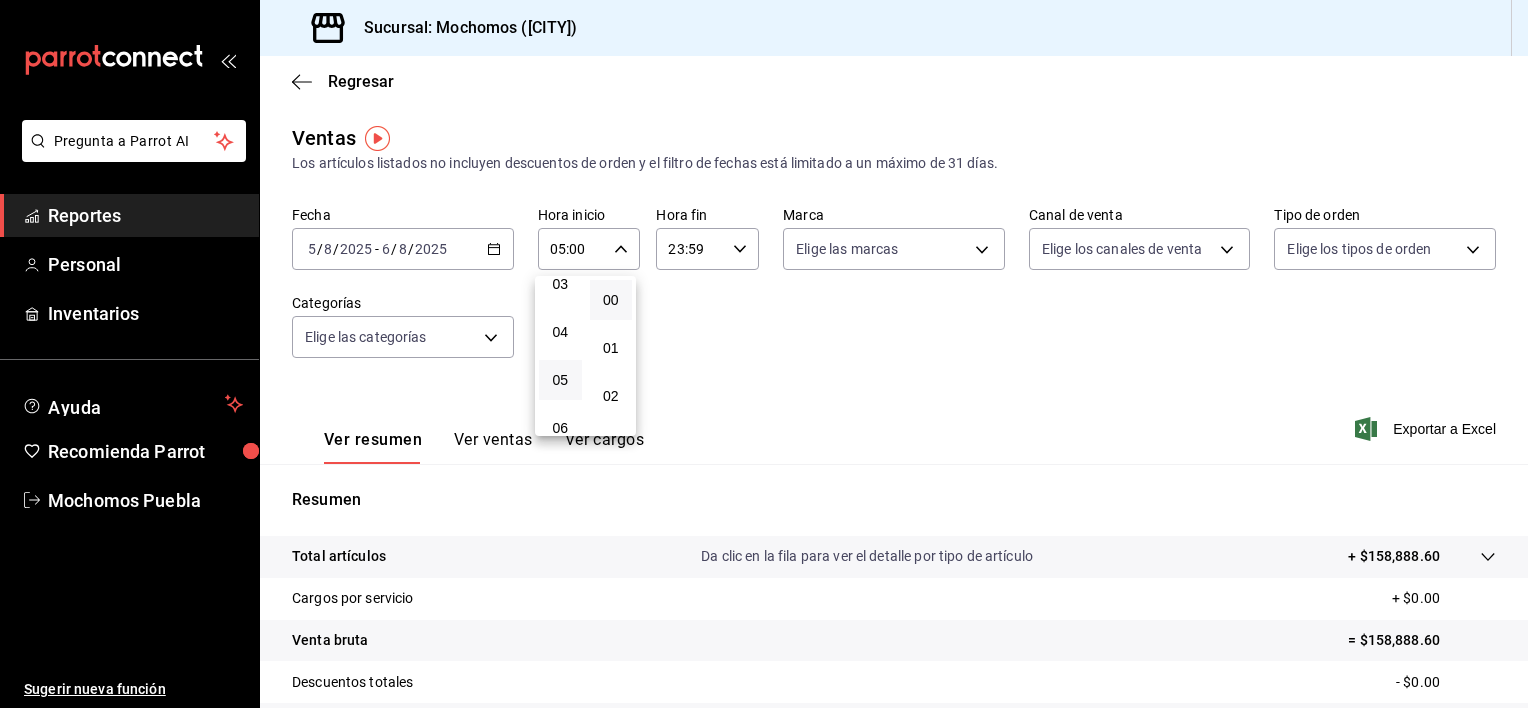 click at bounding box center (764, 354) 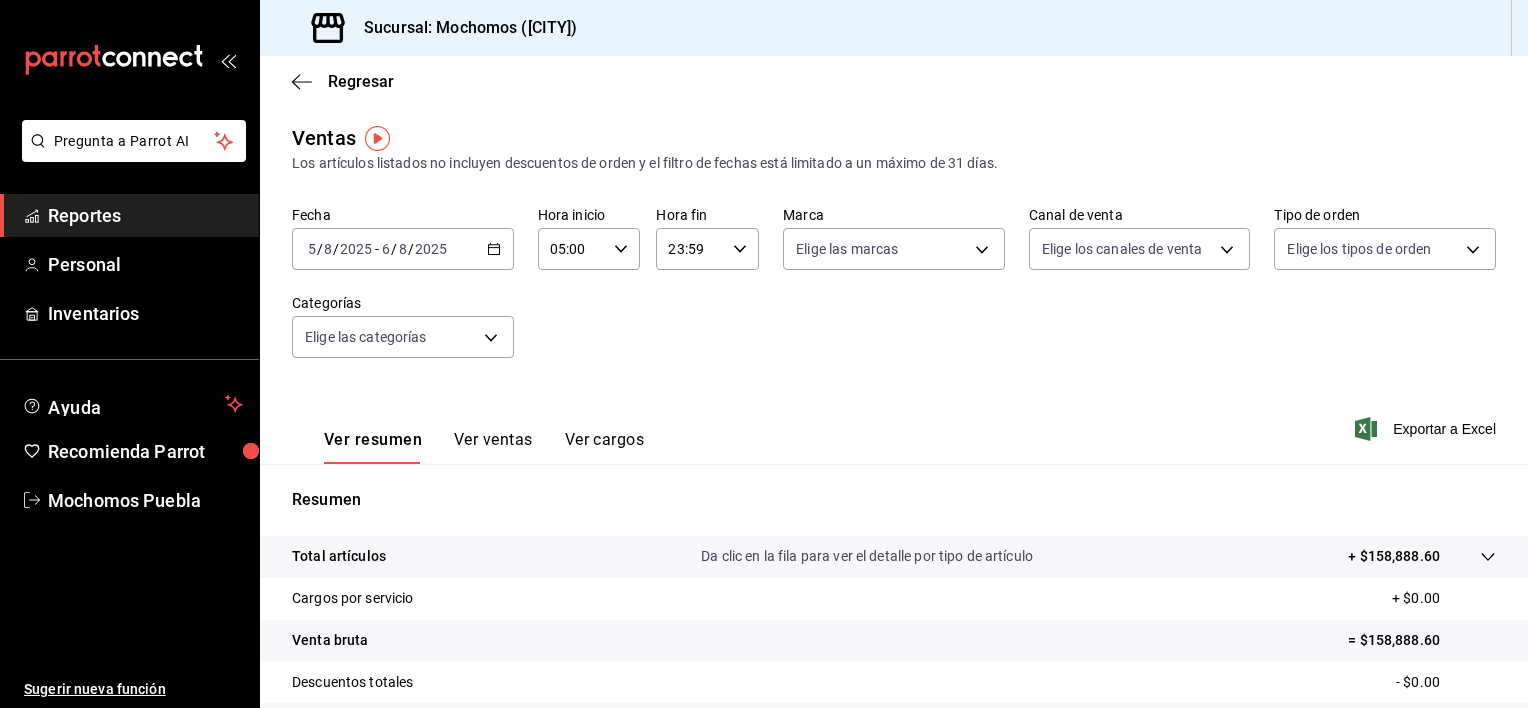 click 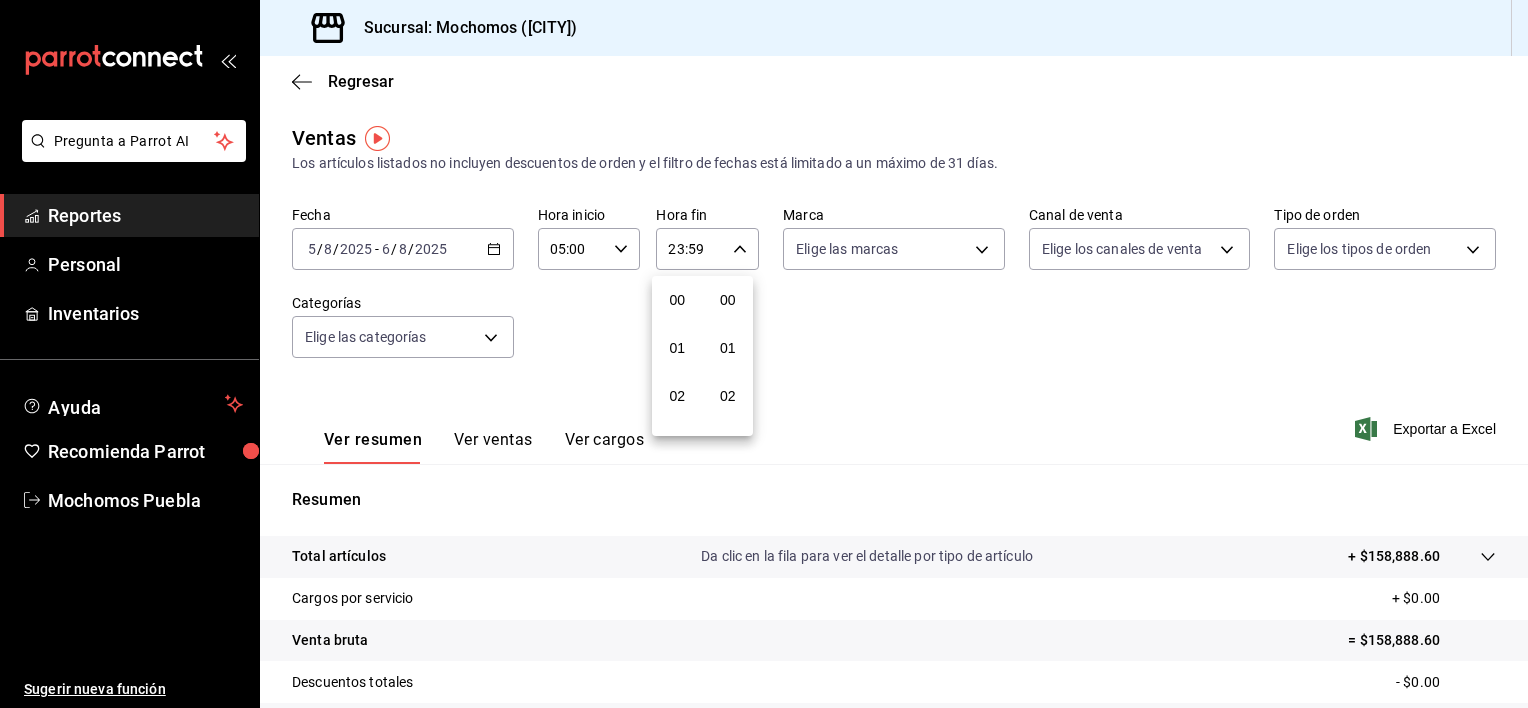 scroll, scrollTop: 1011, scrollLeft: 0, axis: vertical 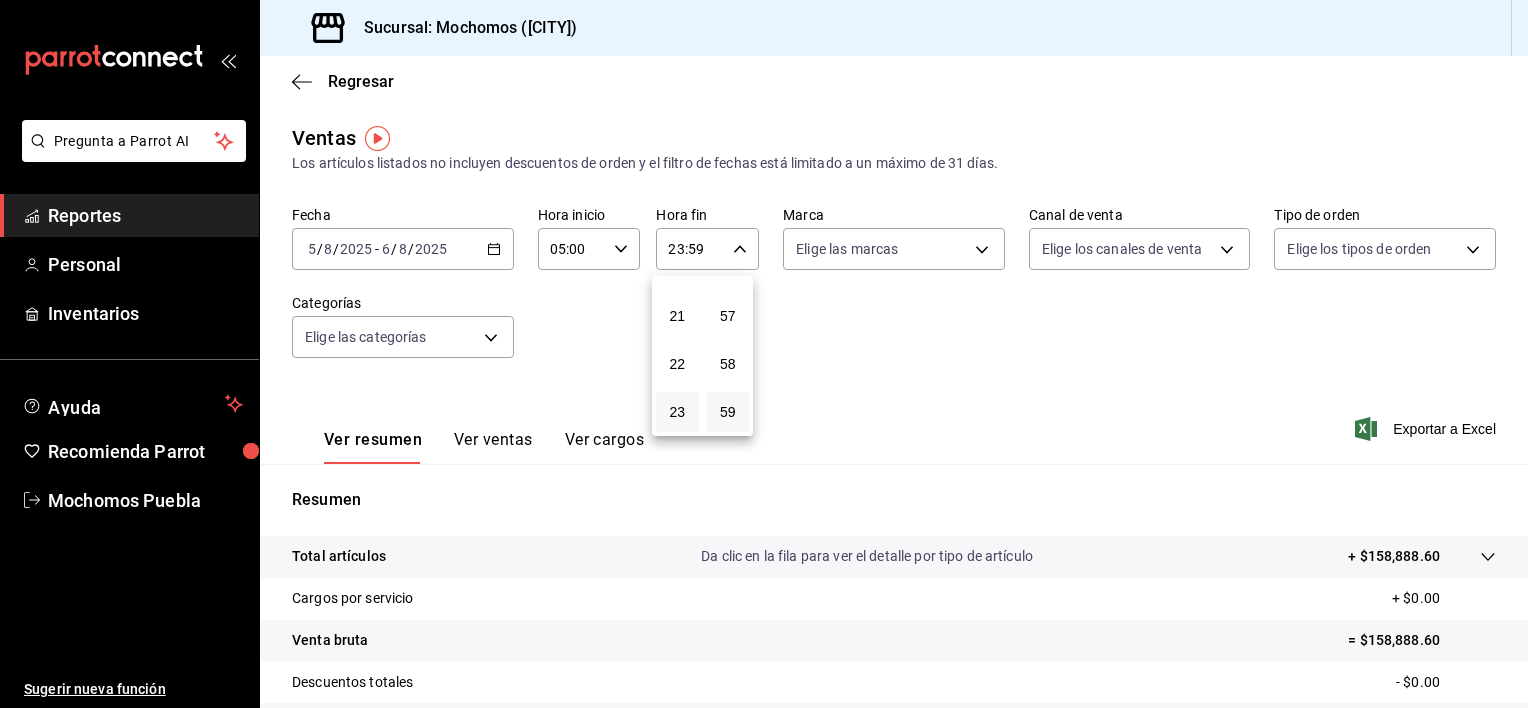 click on "23" at bounding box center [677, 412] 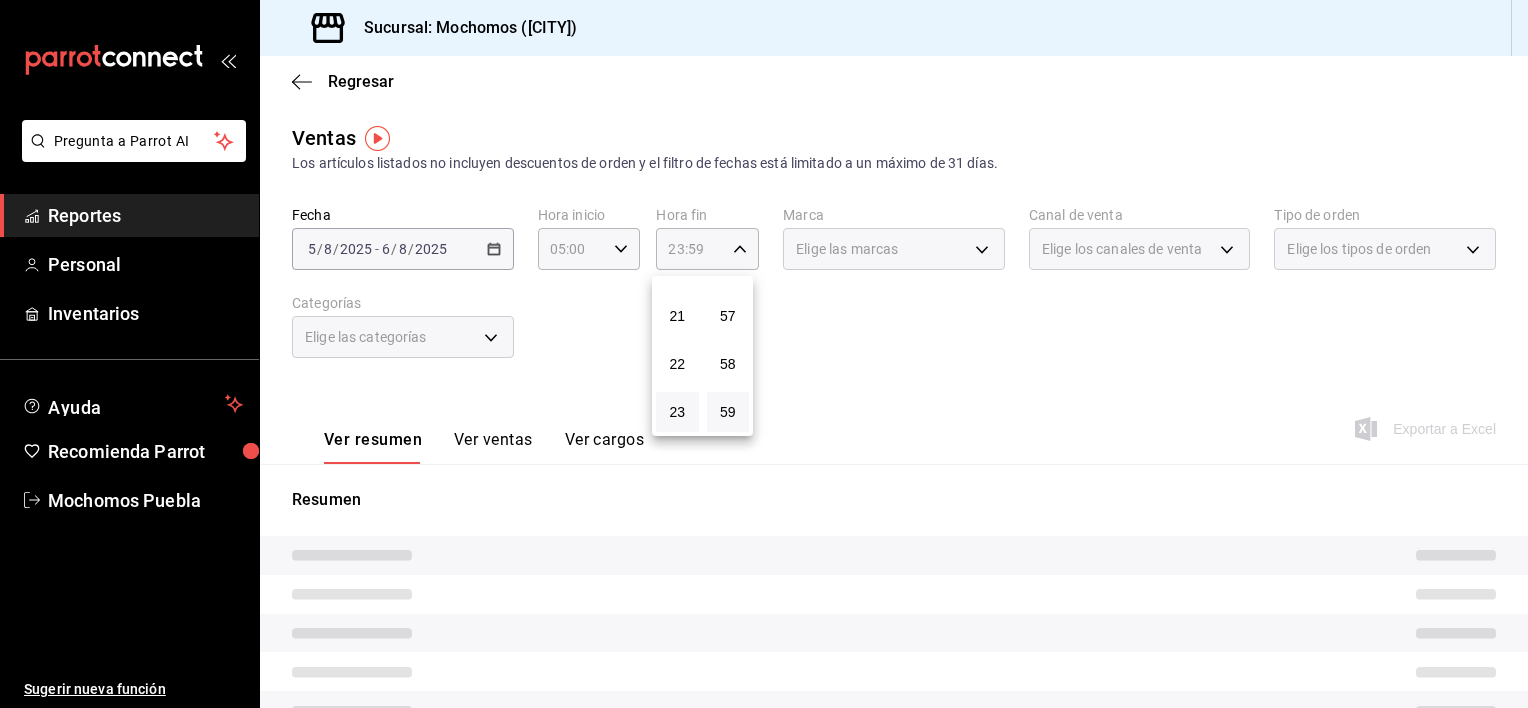 type 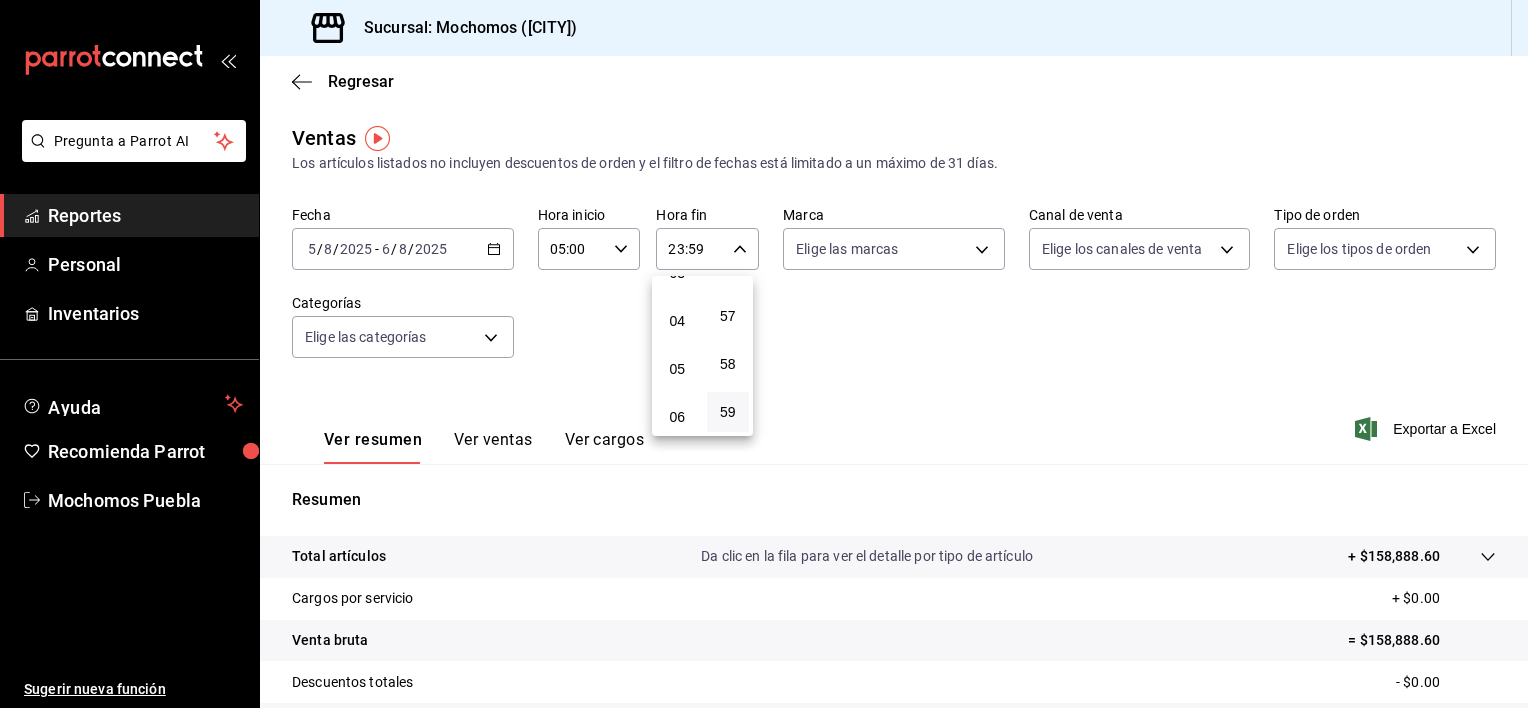 scroll, scrollTop: 131, scrollLeft: 0, axis: vertical 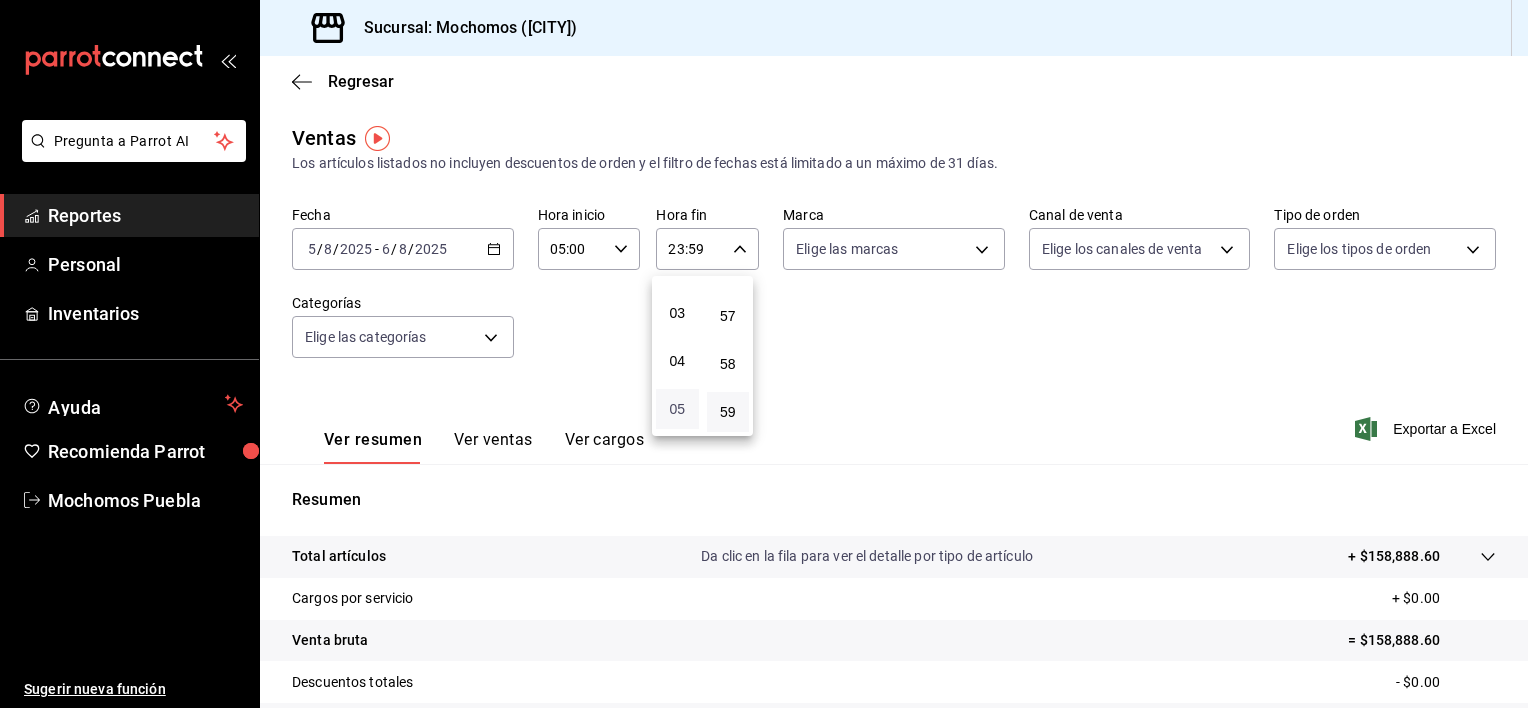 drag, startPoint x: 688, startPoint y: 407, endPoint x: 676, endPoint y: 417, distance: 15.6205 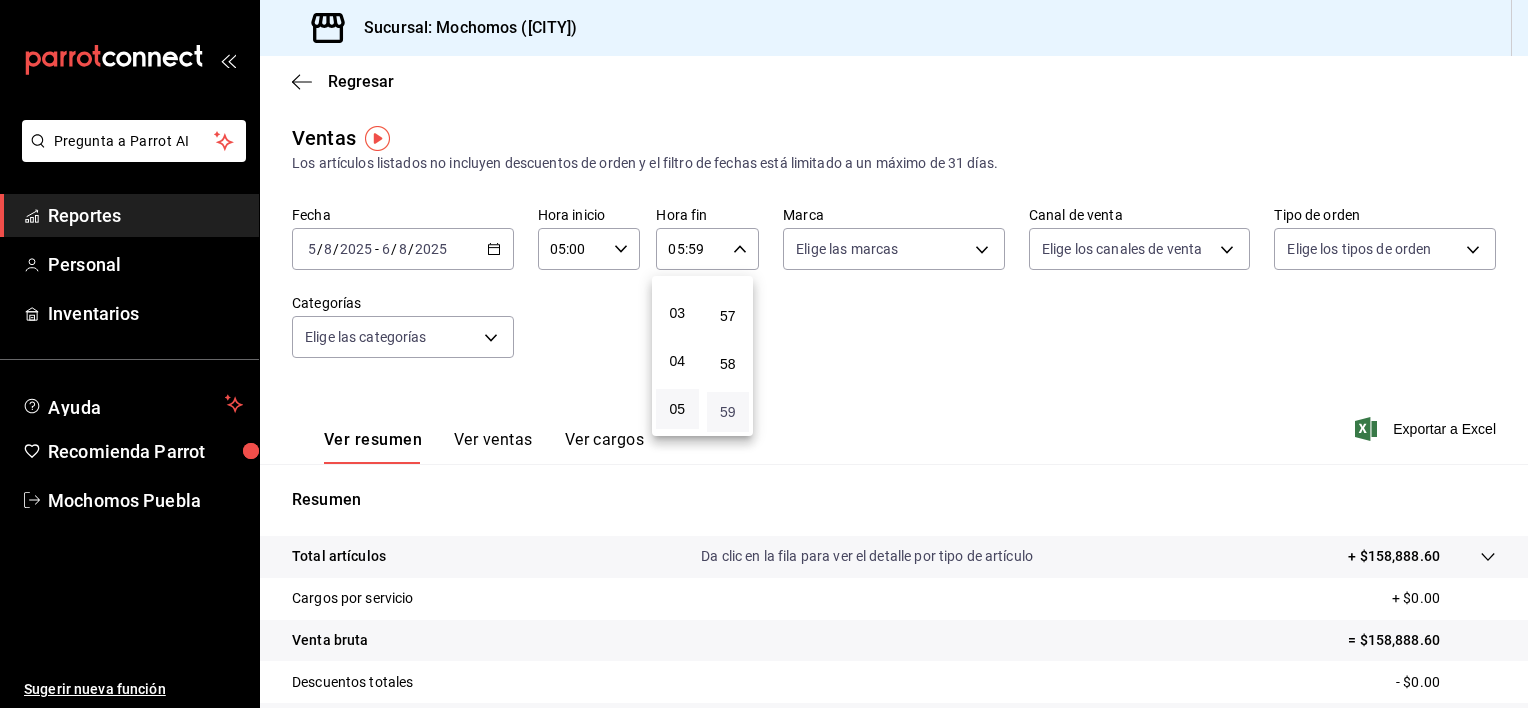 click on "59" at bounding box center (728, 412) 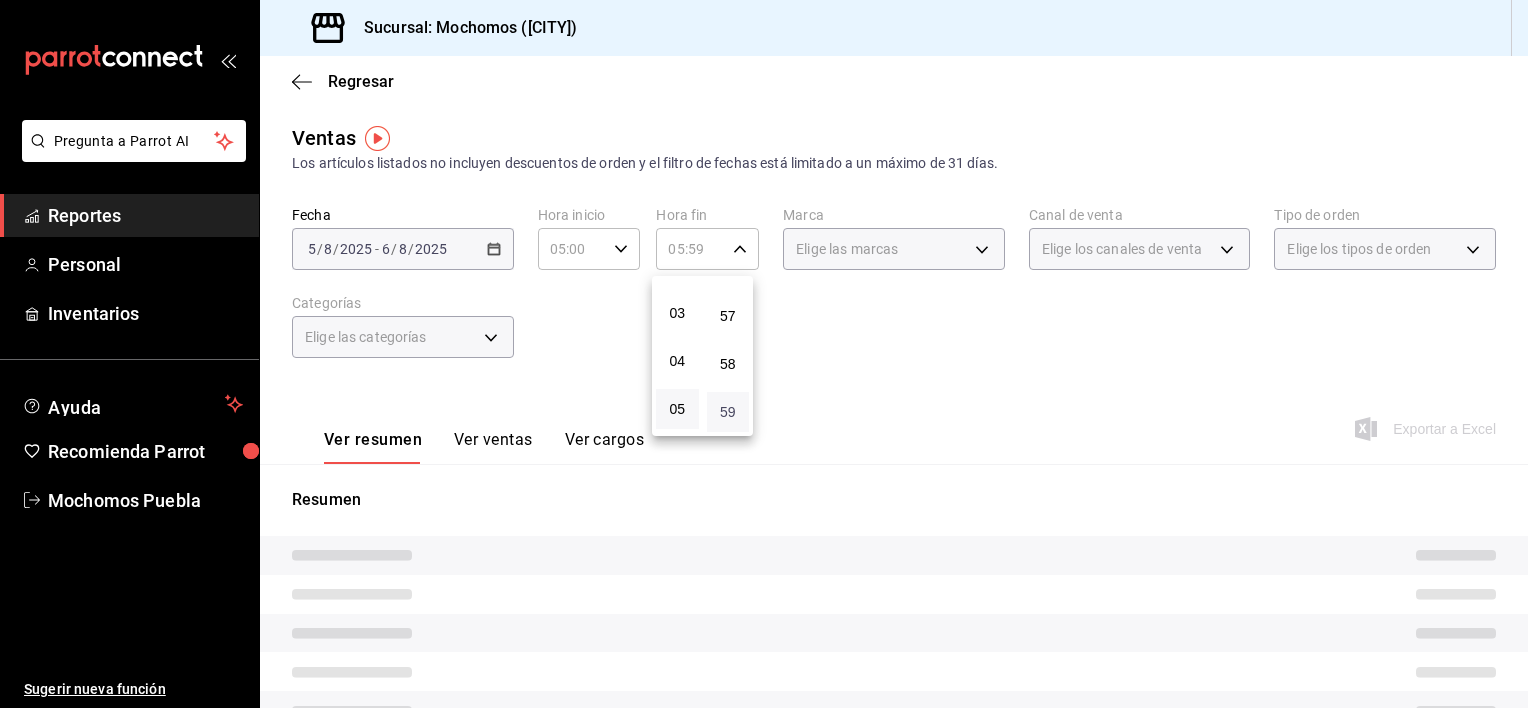 type 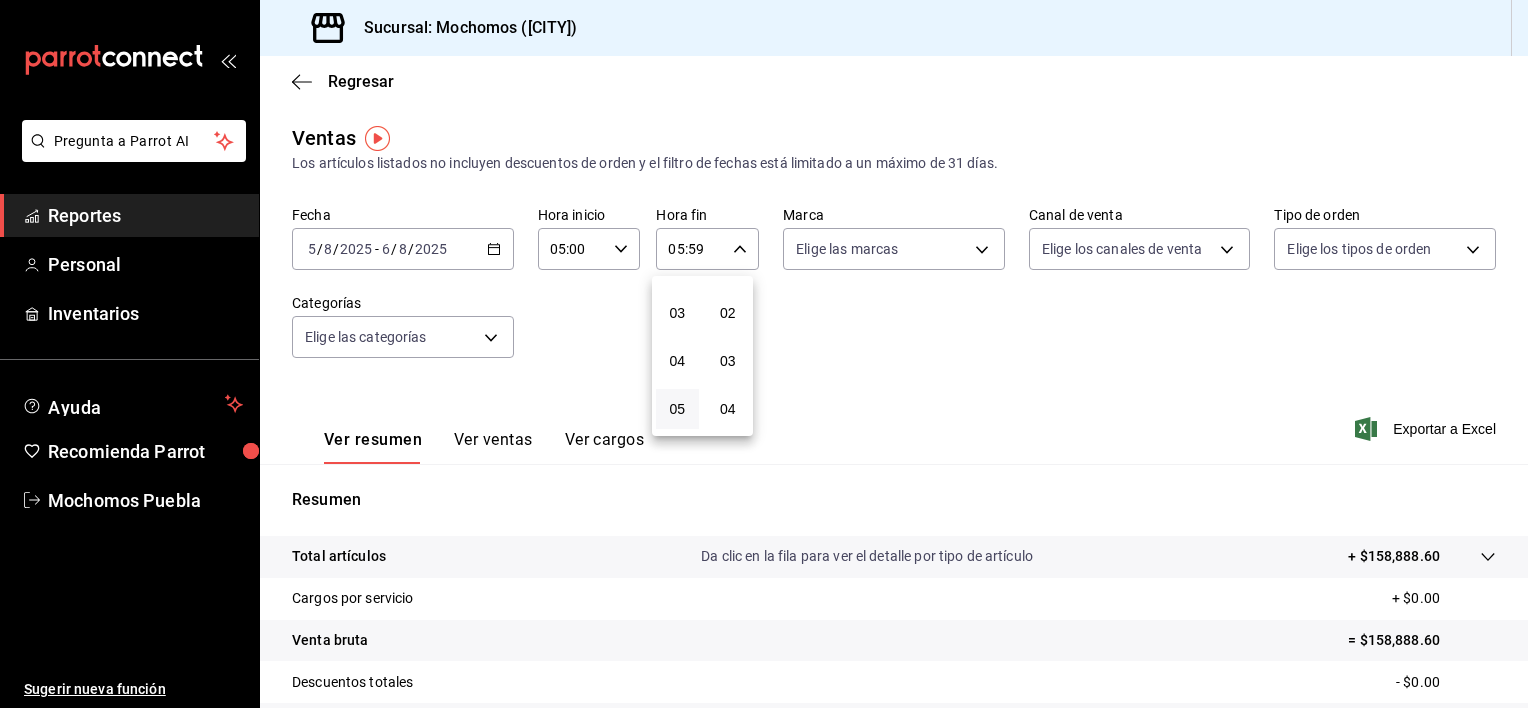 scroll, scrollTop: 0, scrollLeft: 0, axis: both 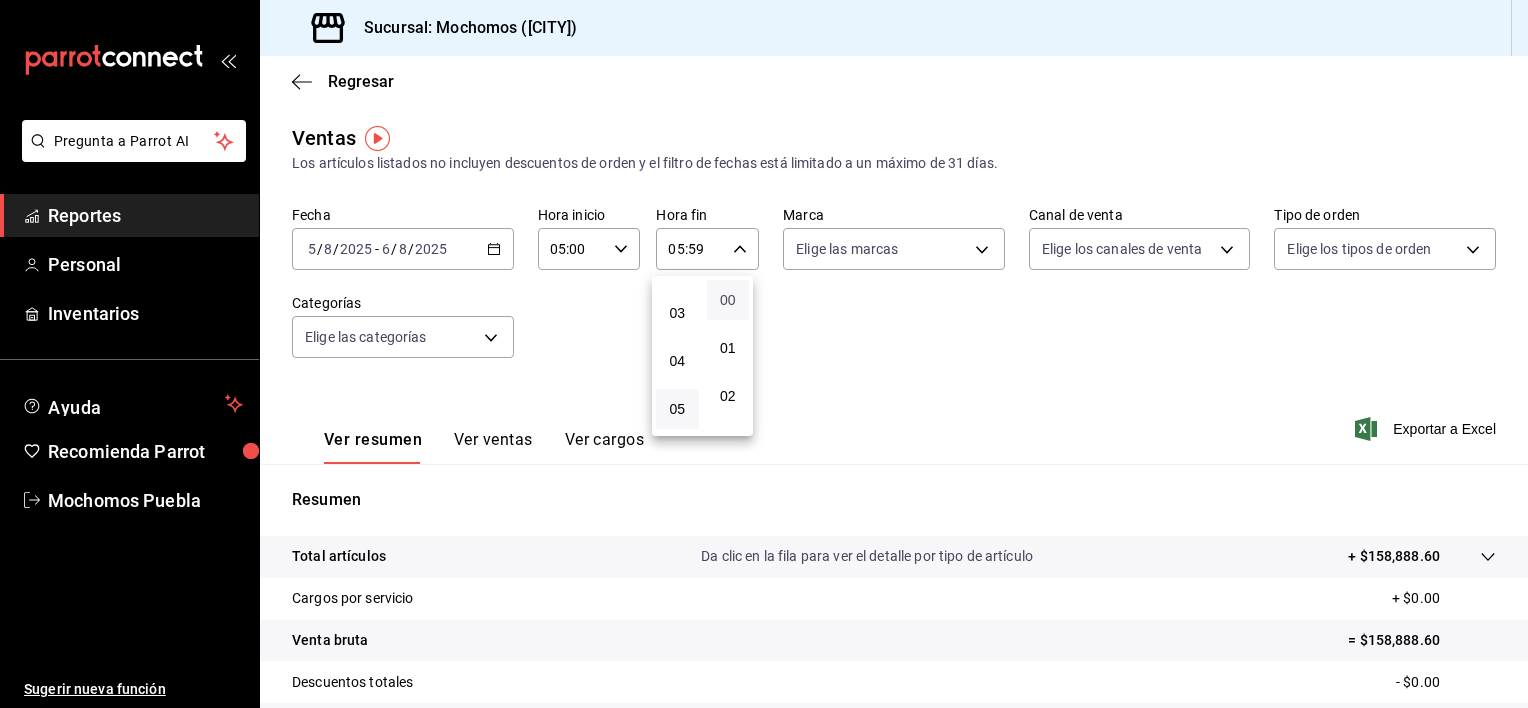 click on "00" at bounding box center [728, 300] 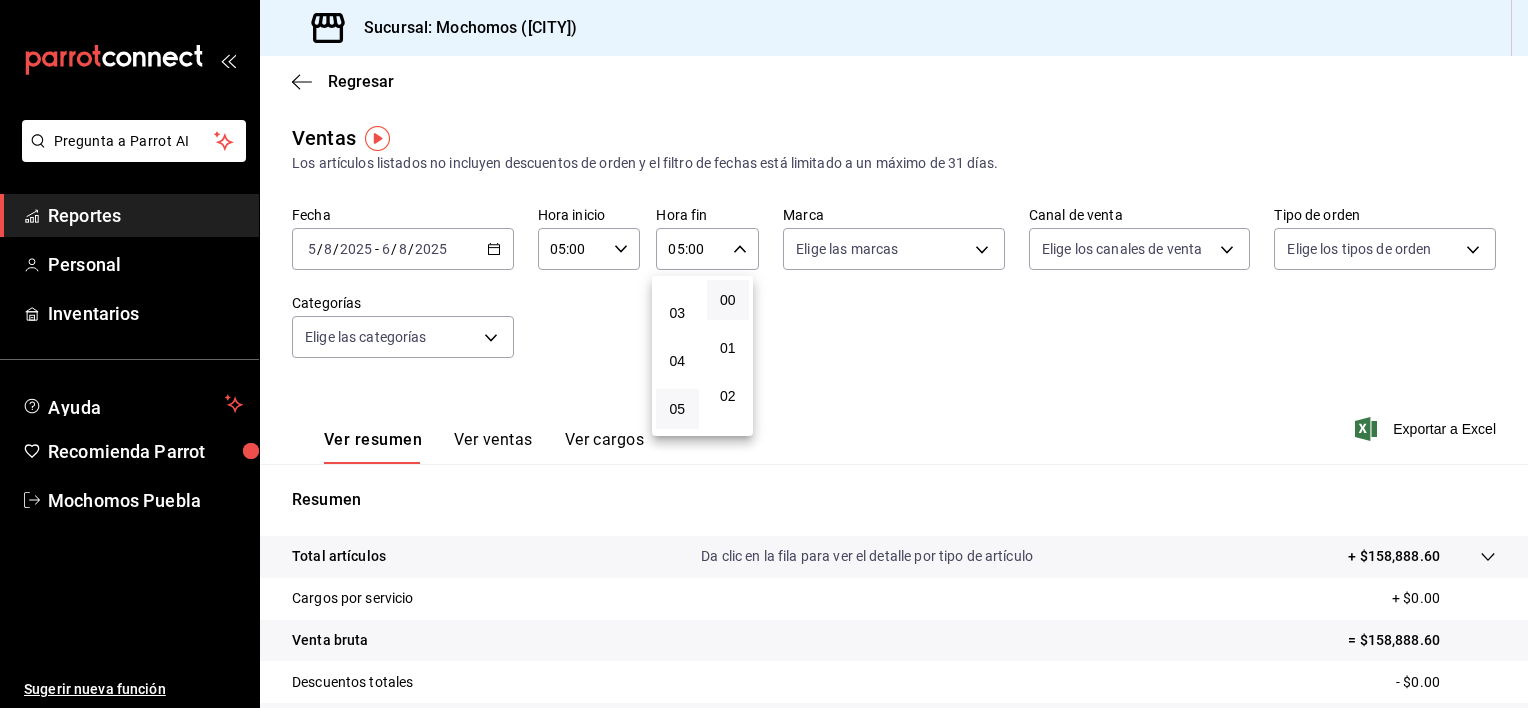 click at bounding box center (764, 354) 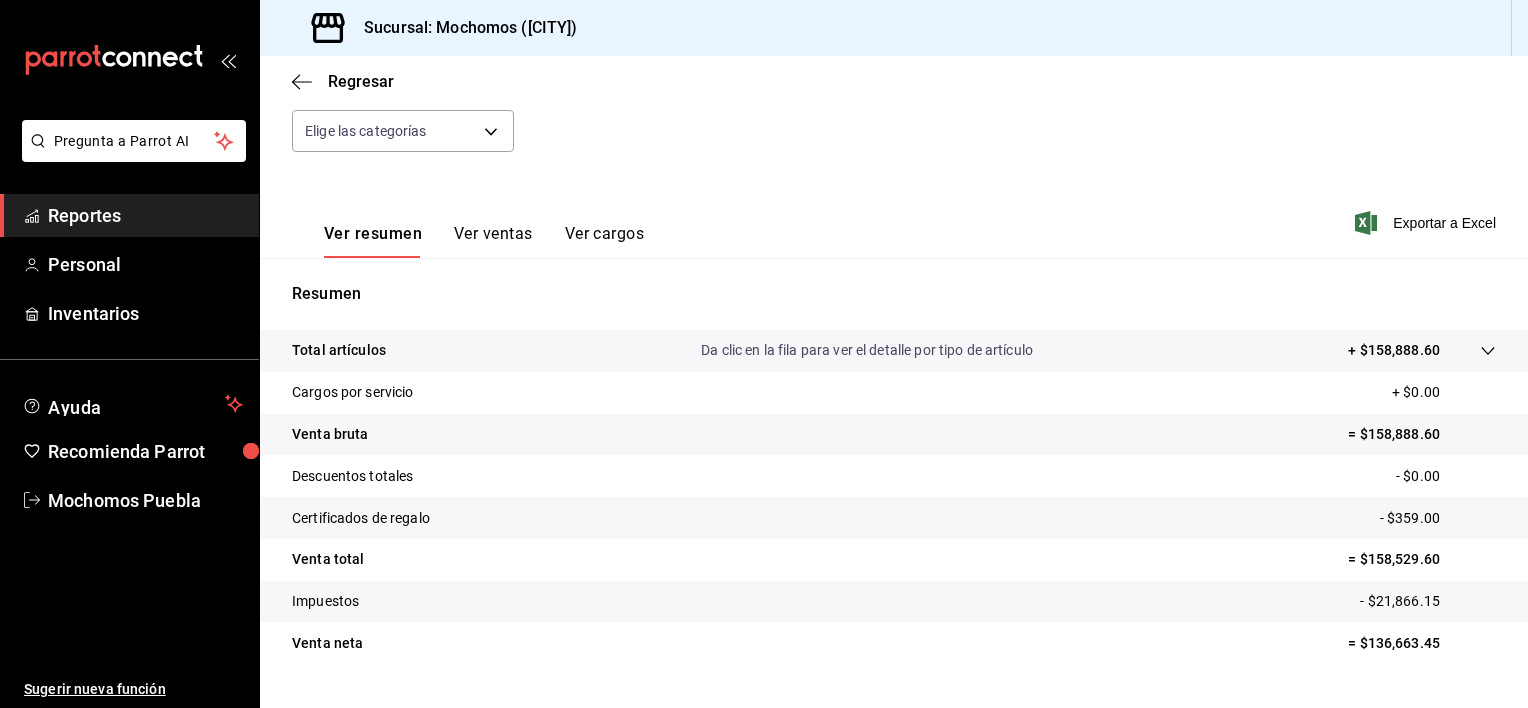 scroll, scrollTop: 250, scrollLeft: 0, axis: vertical 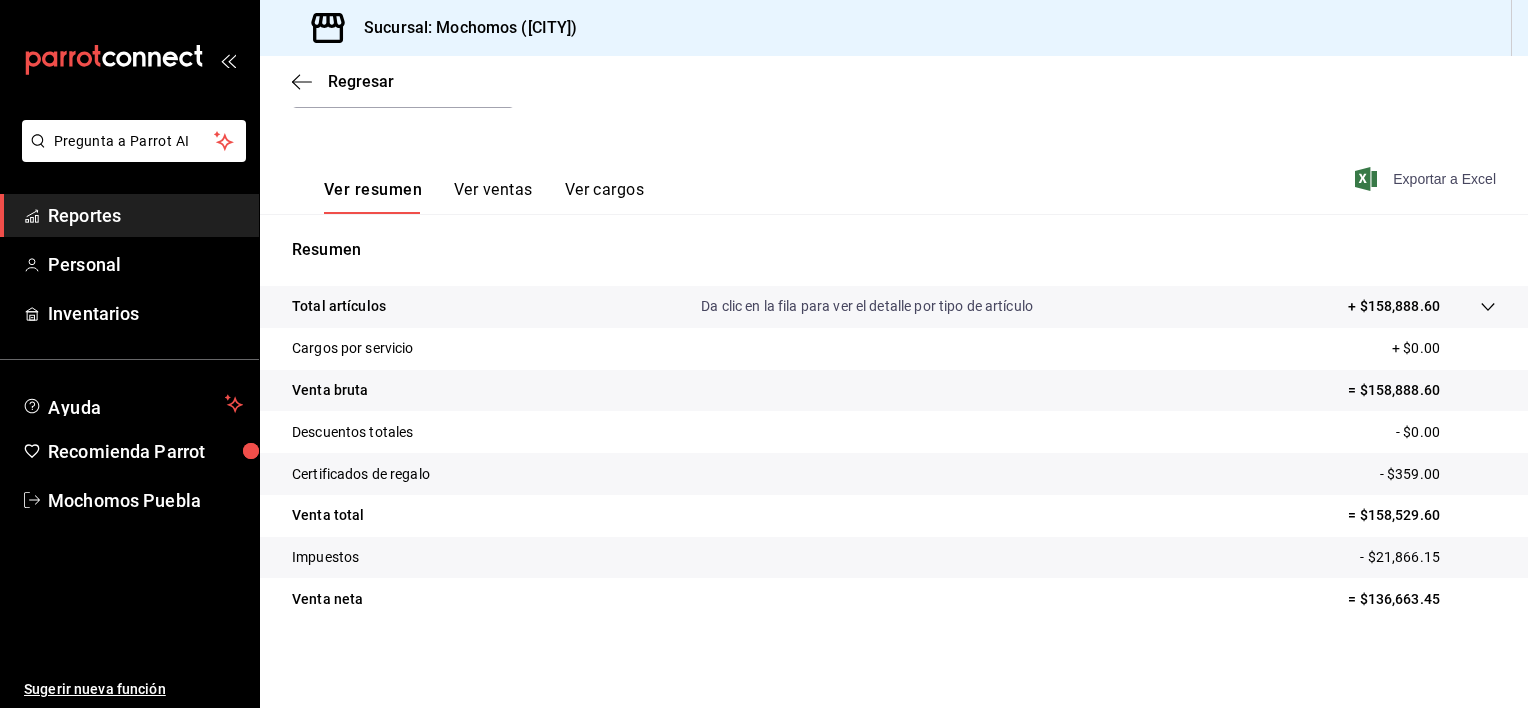 click on "Exportar a Excel" at bounding box center [1427, 179] 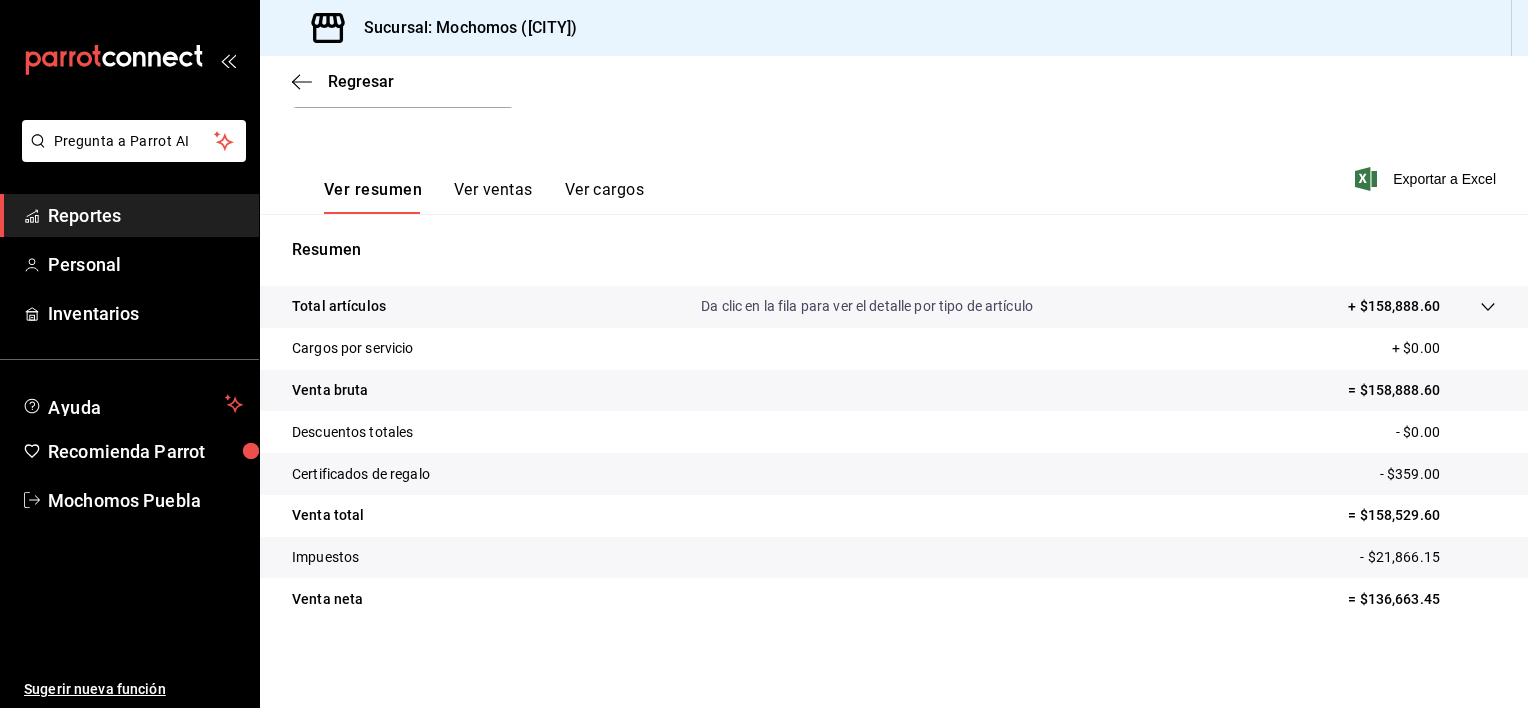 click on "Reportes" at bounding box center (145, 215) 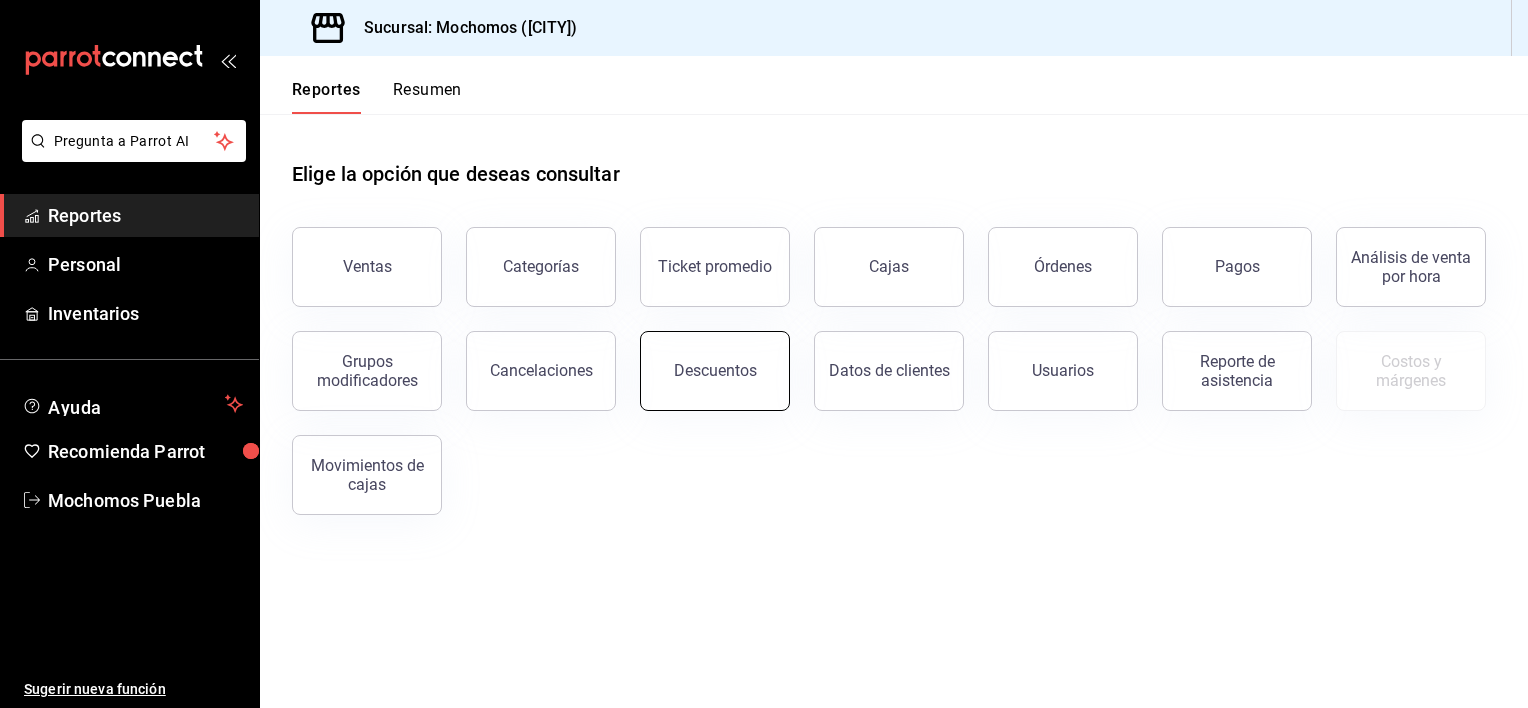 click on "Descuentos" at bounding box center [715, 371] 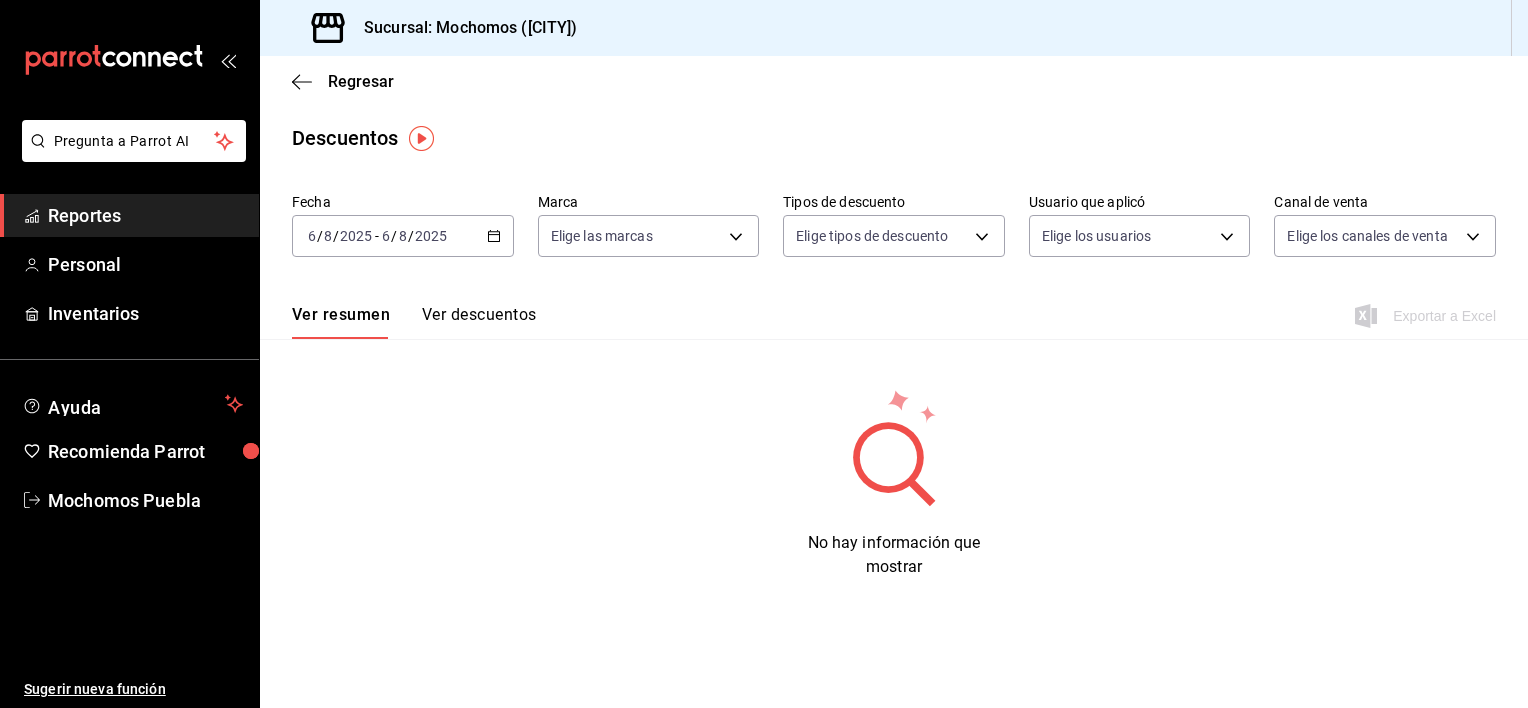 click 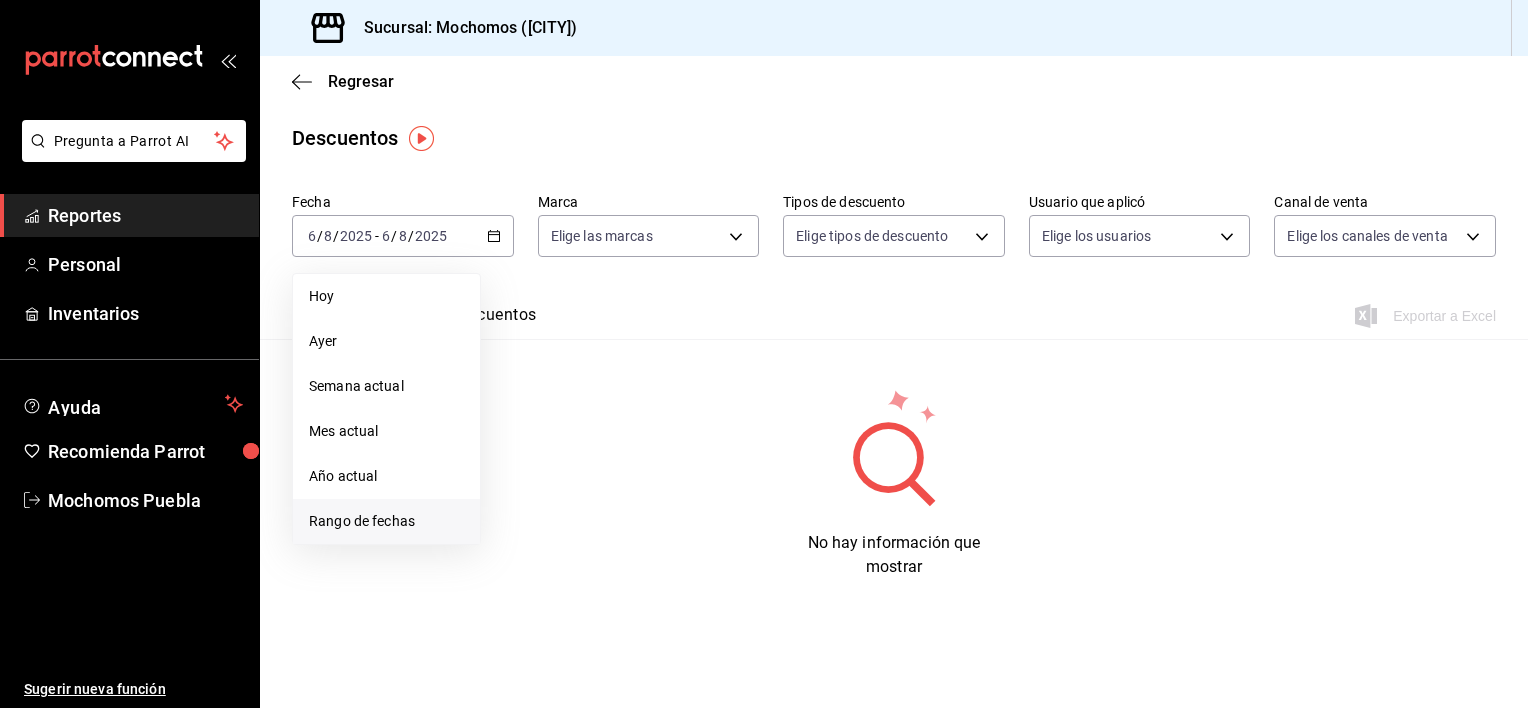 click on "Rango de fechas" at bounding box center [386, 521] 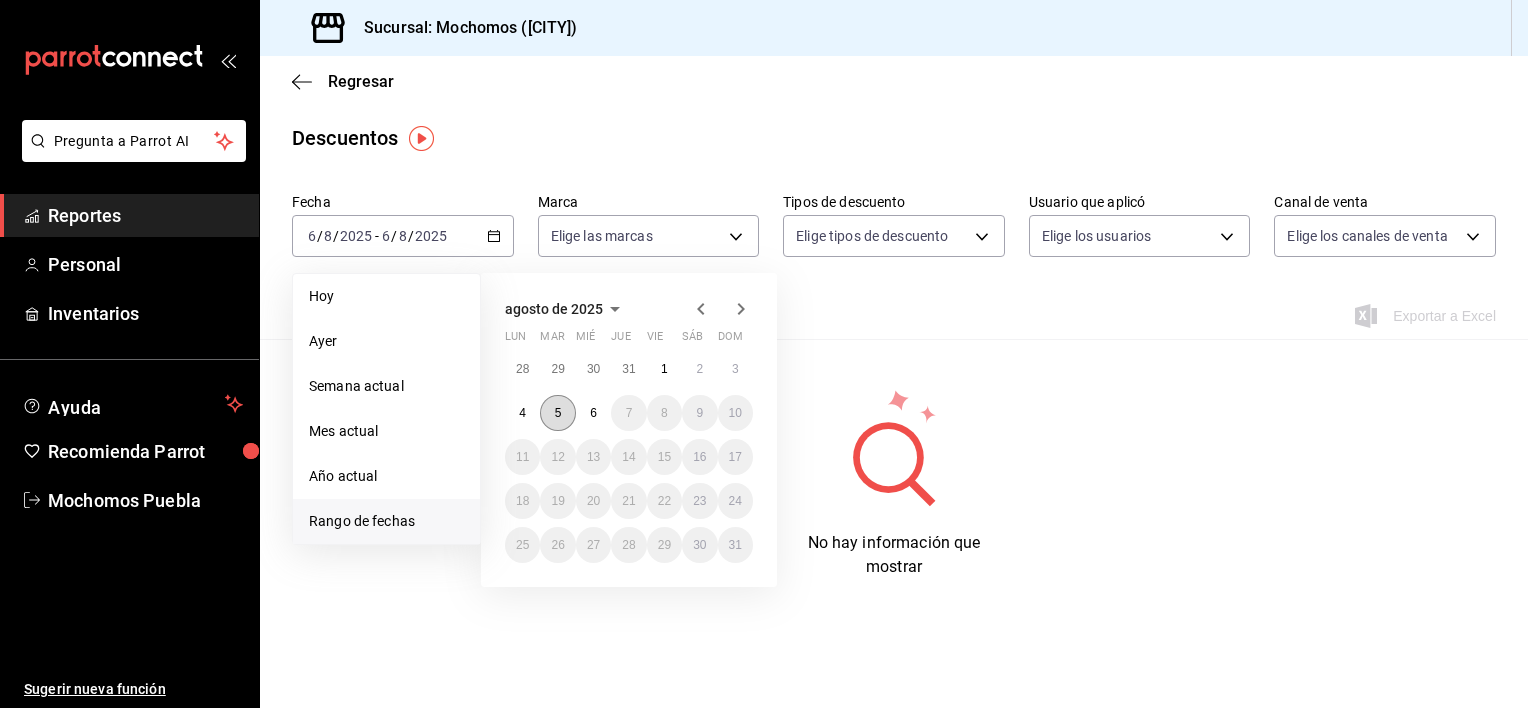 click on "5" at bounding box center (557, 413) 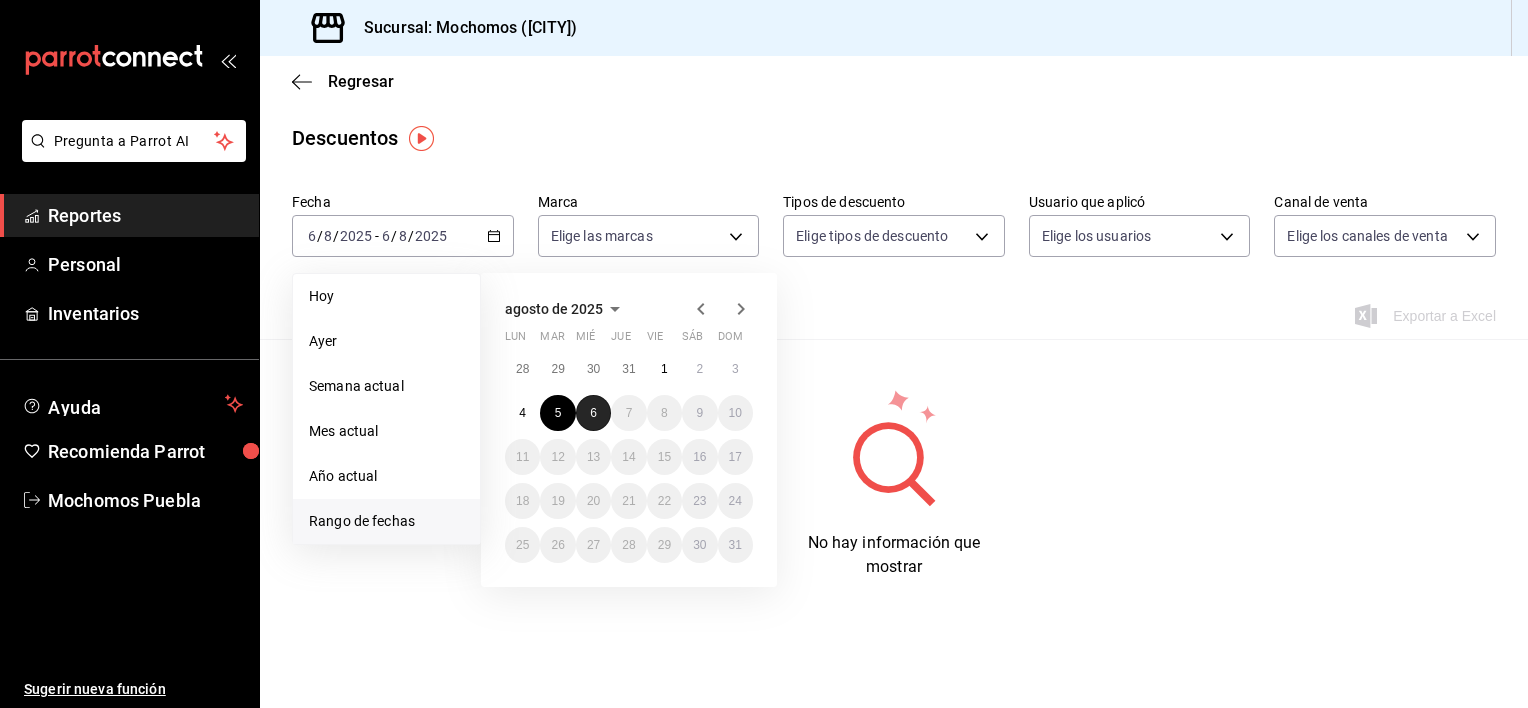 click on "6" at bounding box center (593, 413) 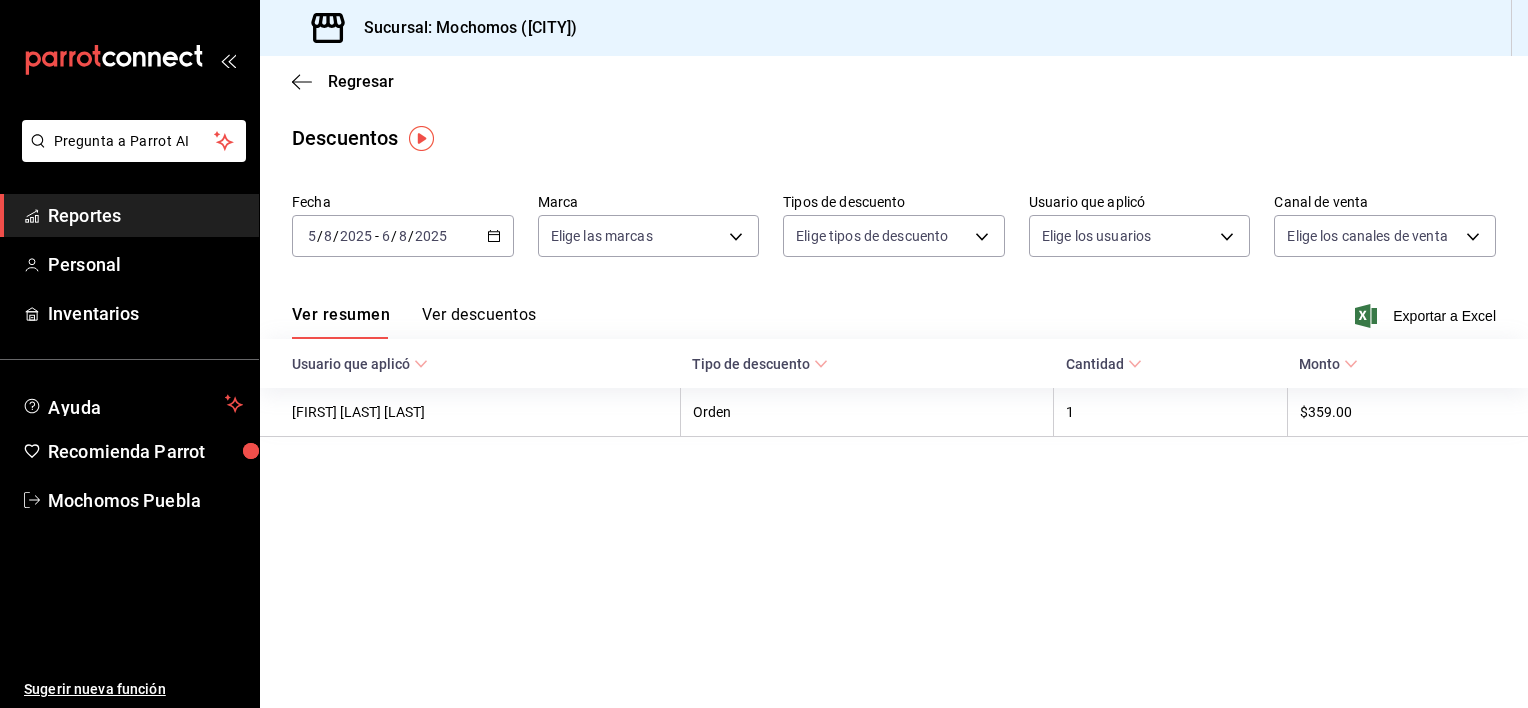 click on "Cantidad" at bounding box center [1104, 364] 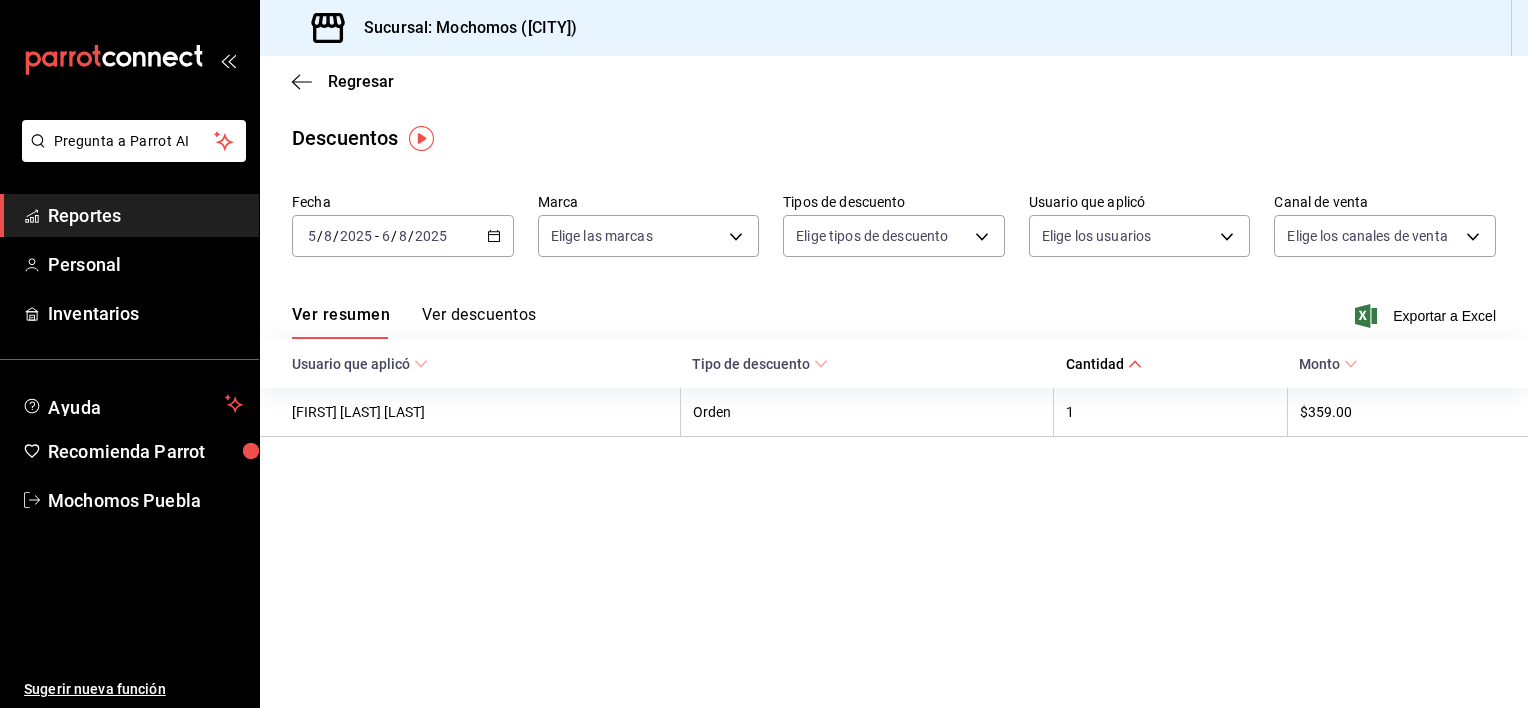 click on "Ver descuentos" at bounding box center (479, 322) 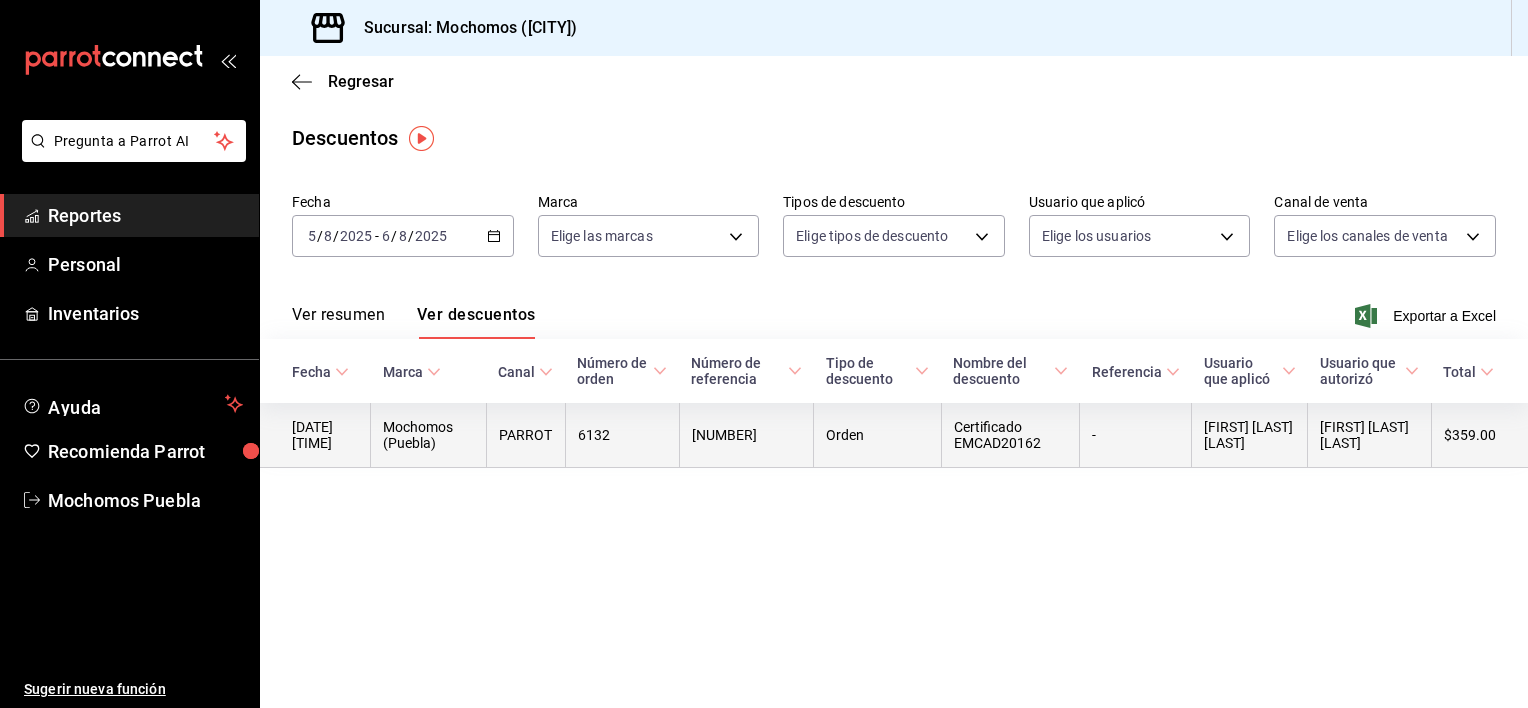 click on "Certificado EMCAD20162" at bounding box center (1010, 435) 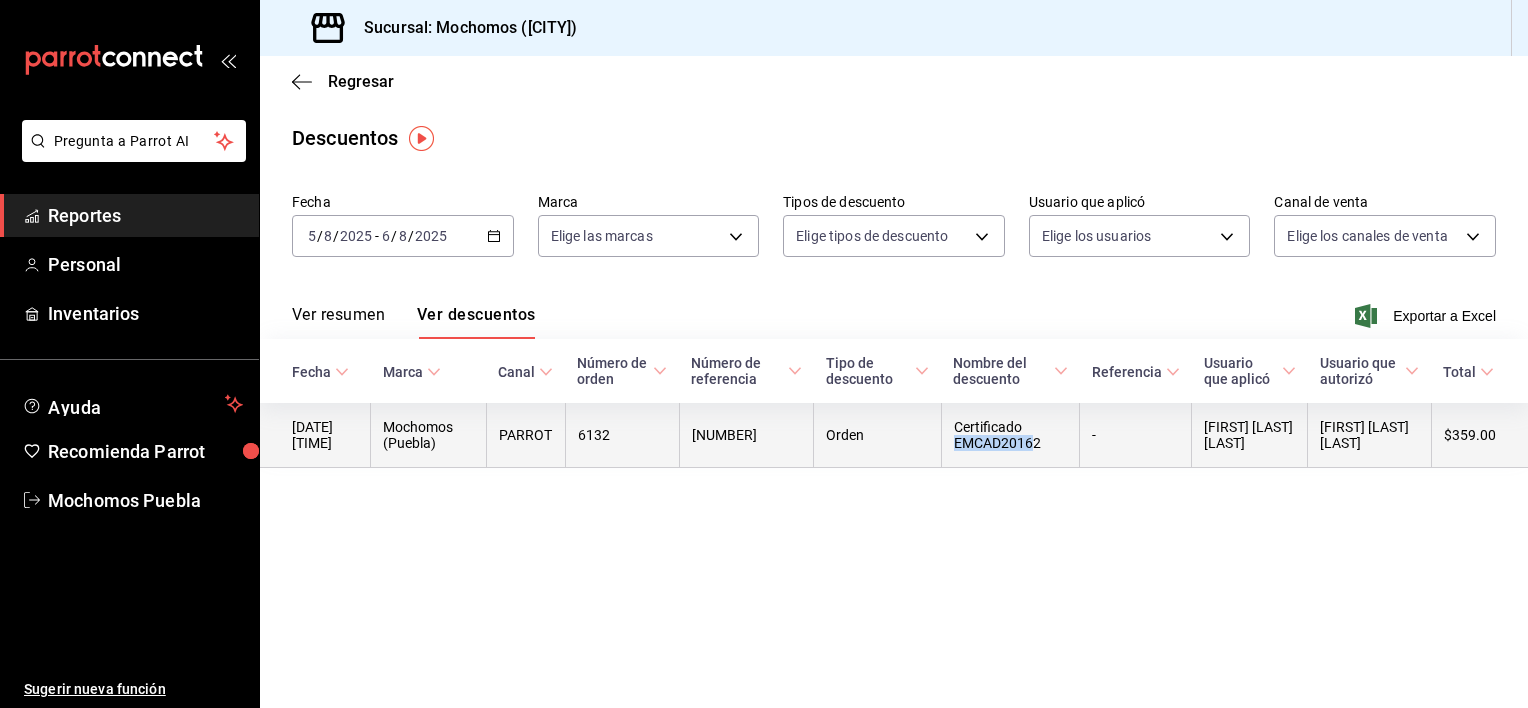 drag, startPoint x: 1046, startPoint y: 444, endPoint x: 967, endPoint y: 446, distance: 79.025314 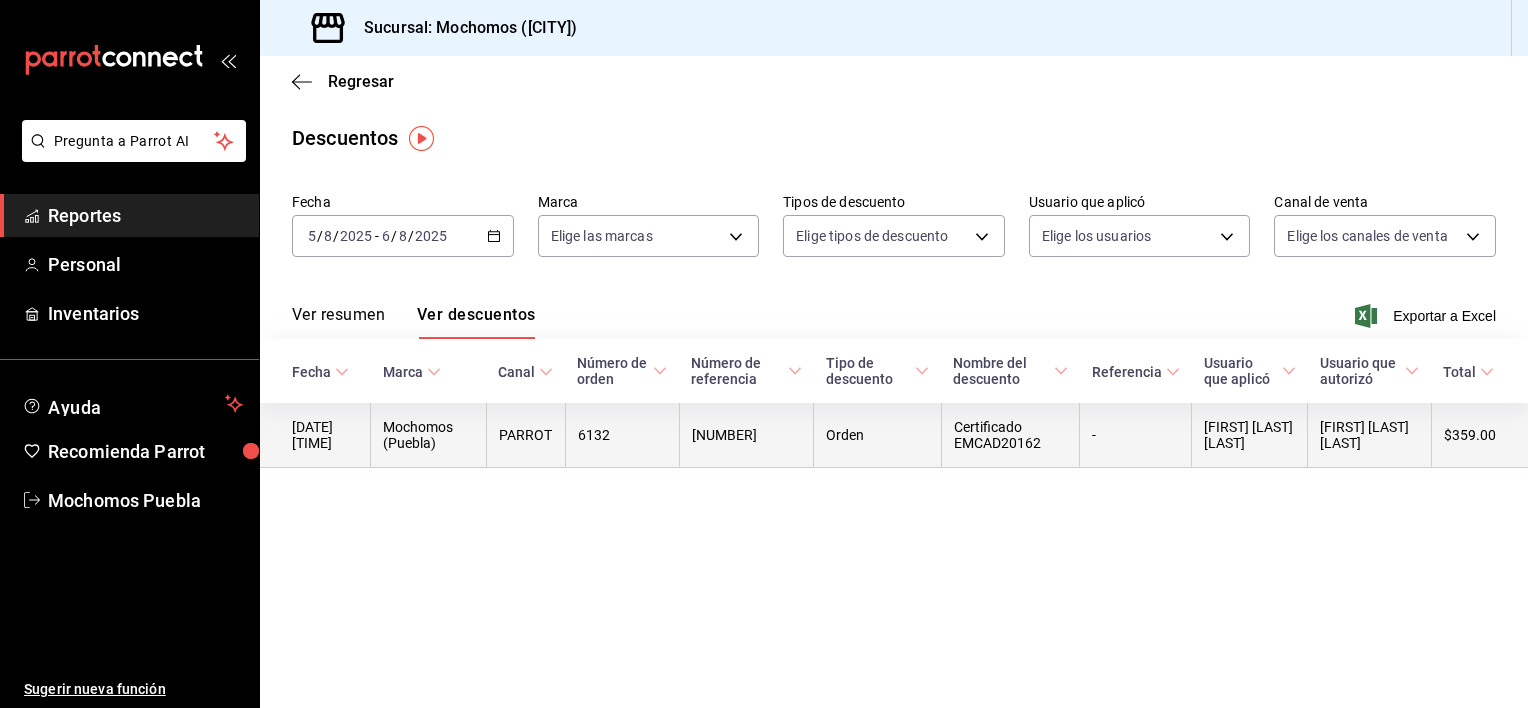 click on "Certificado EMCAD20162" at bounding box center (1010, 435) 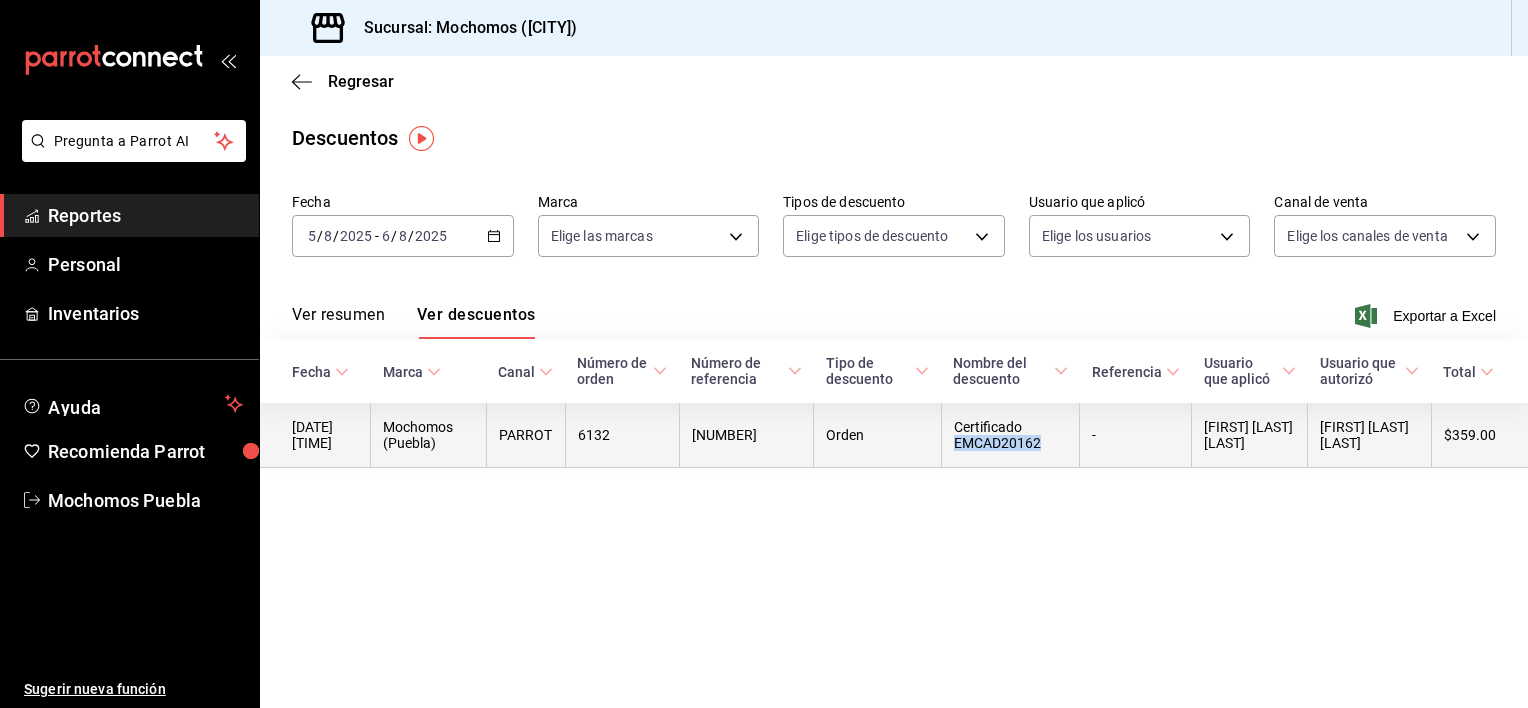 drag, startPoint x: 1057, startPoint y: 449, endPoint x: 963, endPoint y: 442, distance: 94.26028 